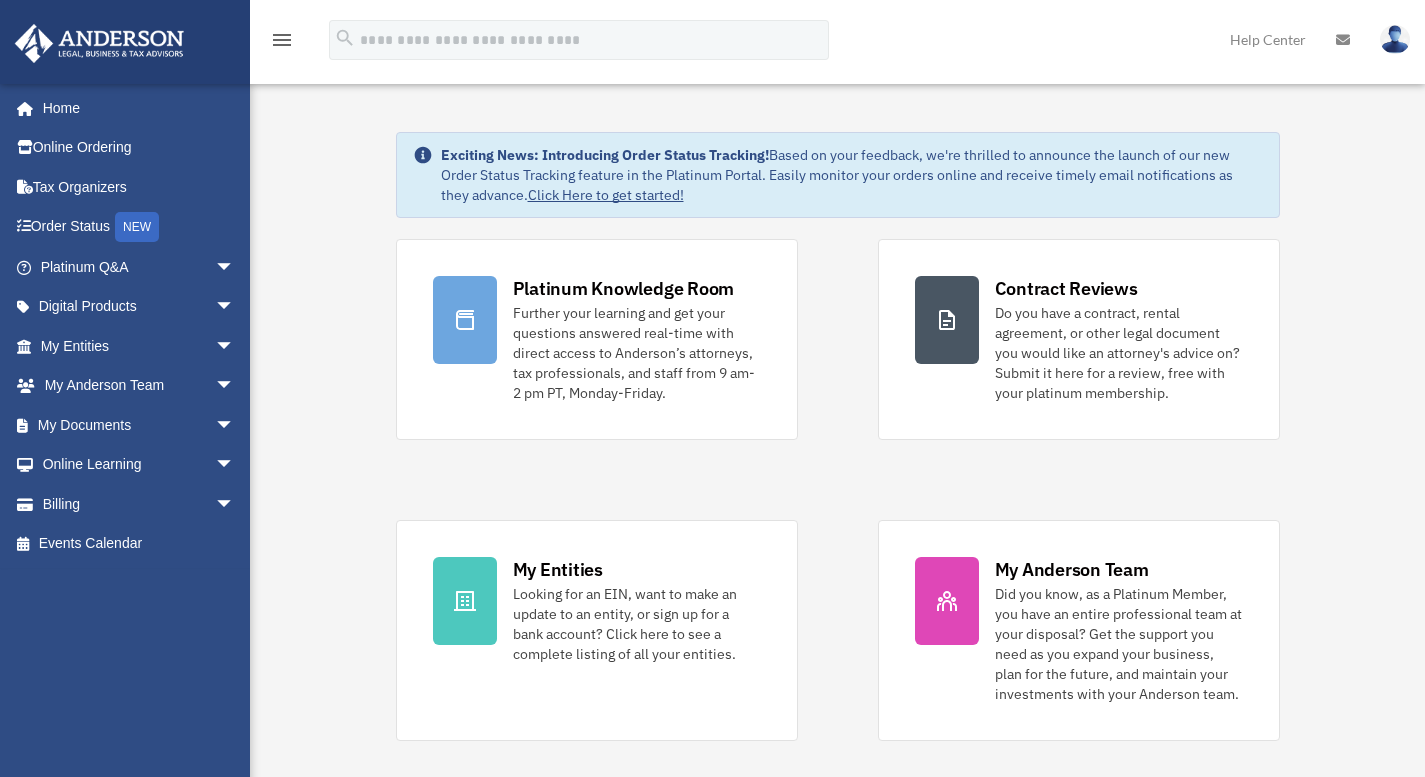 scroll, scrollTop: 0, scrollLeft: 0, axis: both 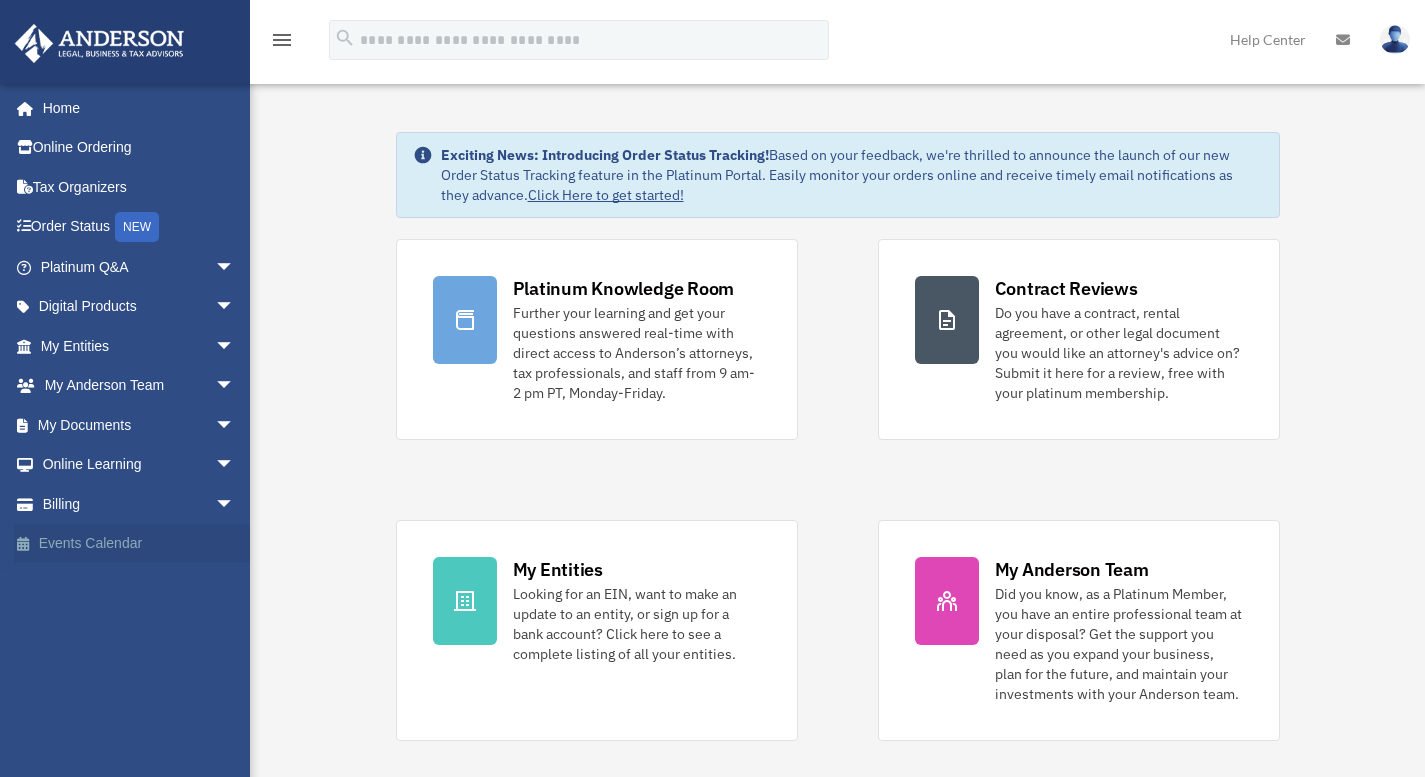click on "Events Calendar" at bounding box center (139, 544) 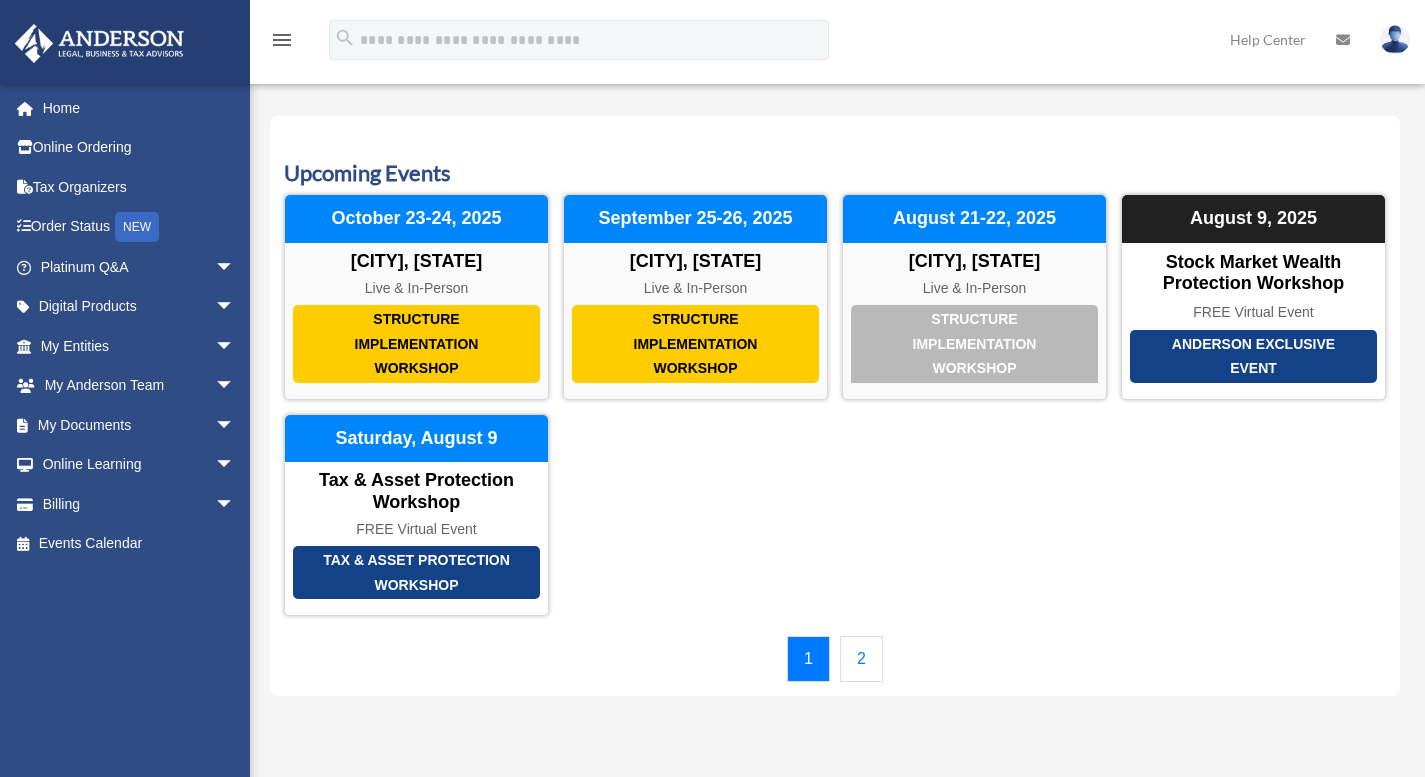 scroll, scrollTop: 0, scrollLeft: 0, axis: both 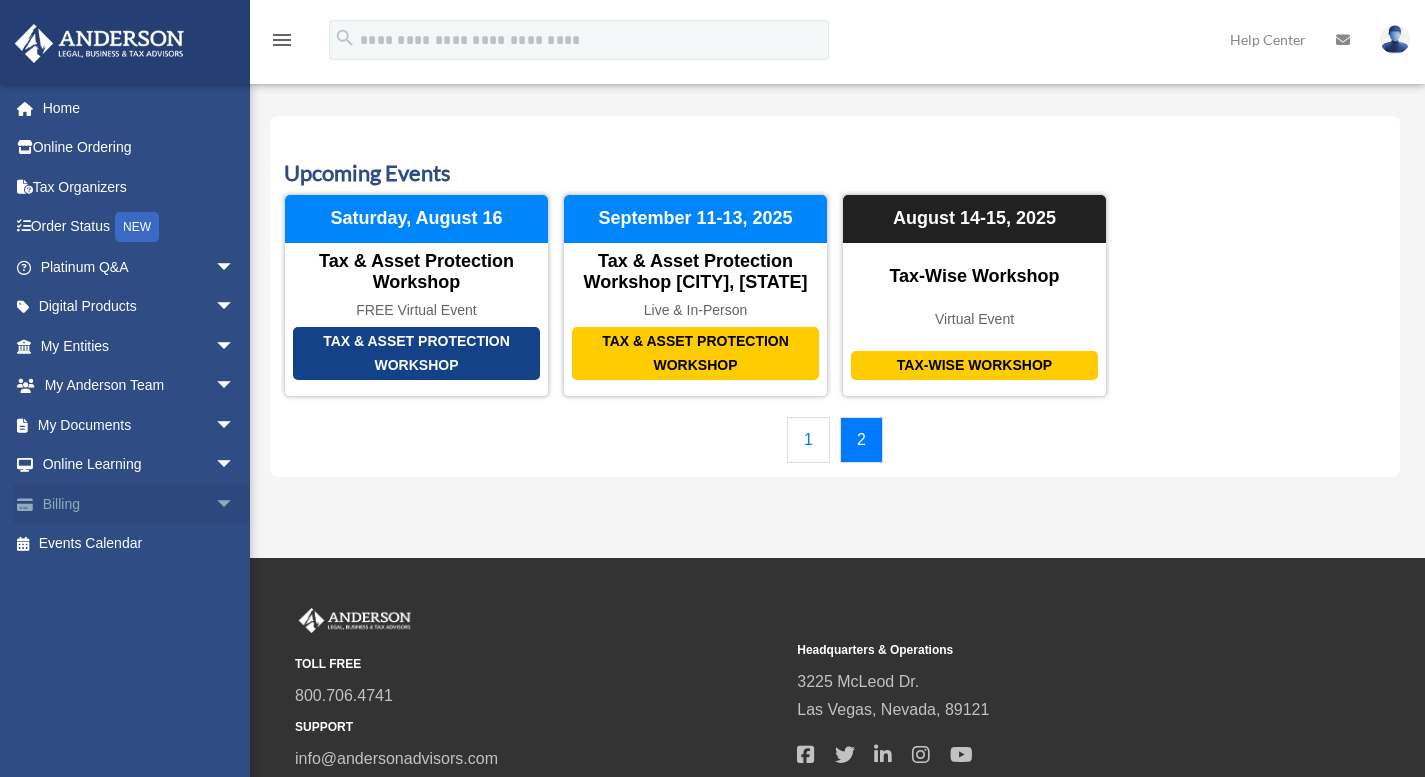click on "arrow_drop_down" at bounding box center [235, 504] 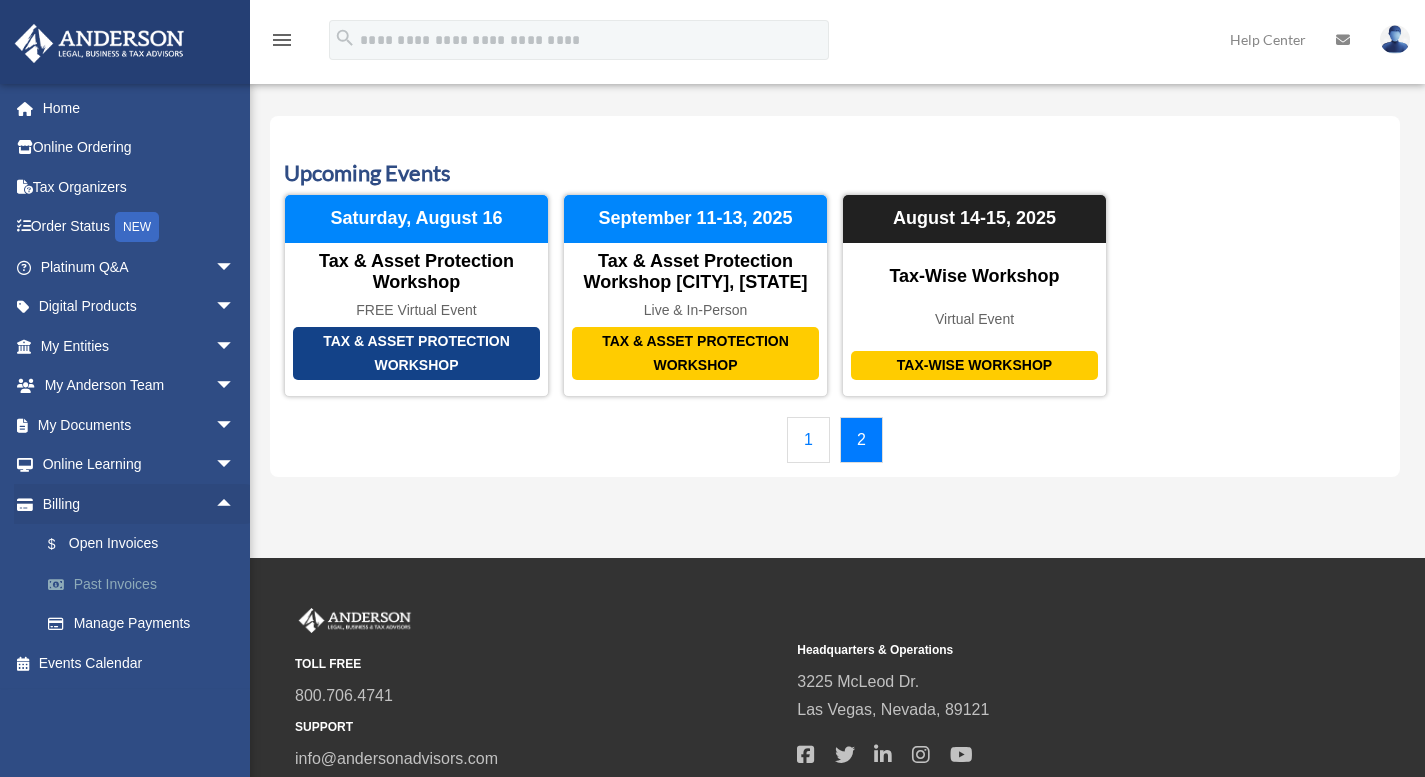 click on "Past Invoices" at bounding box center (146, 584) 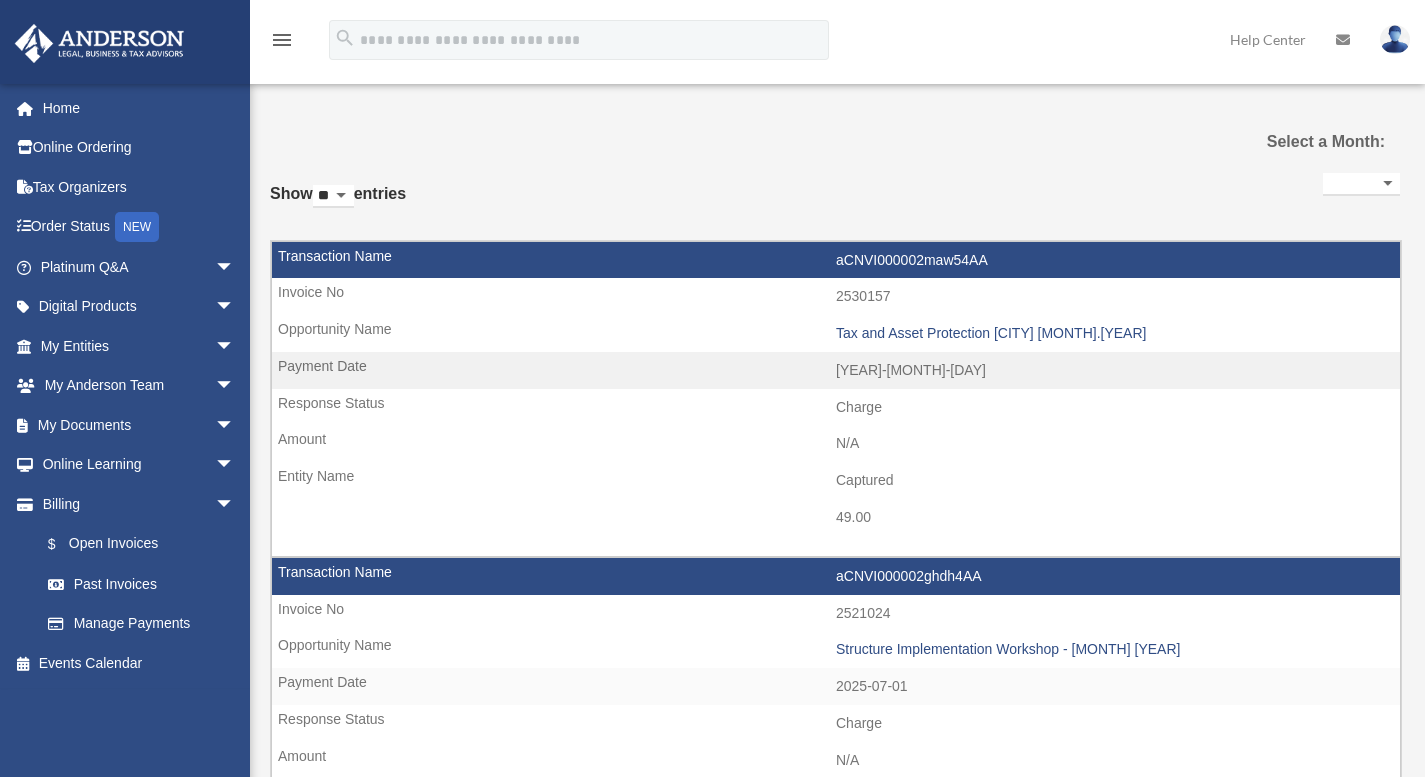 select 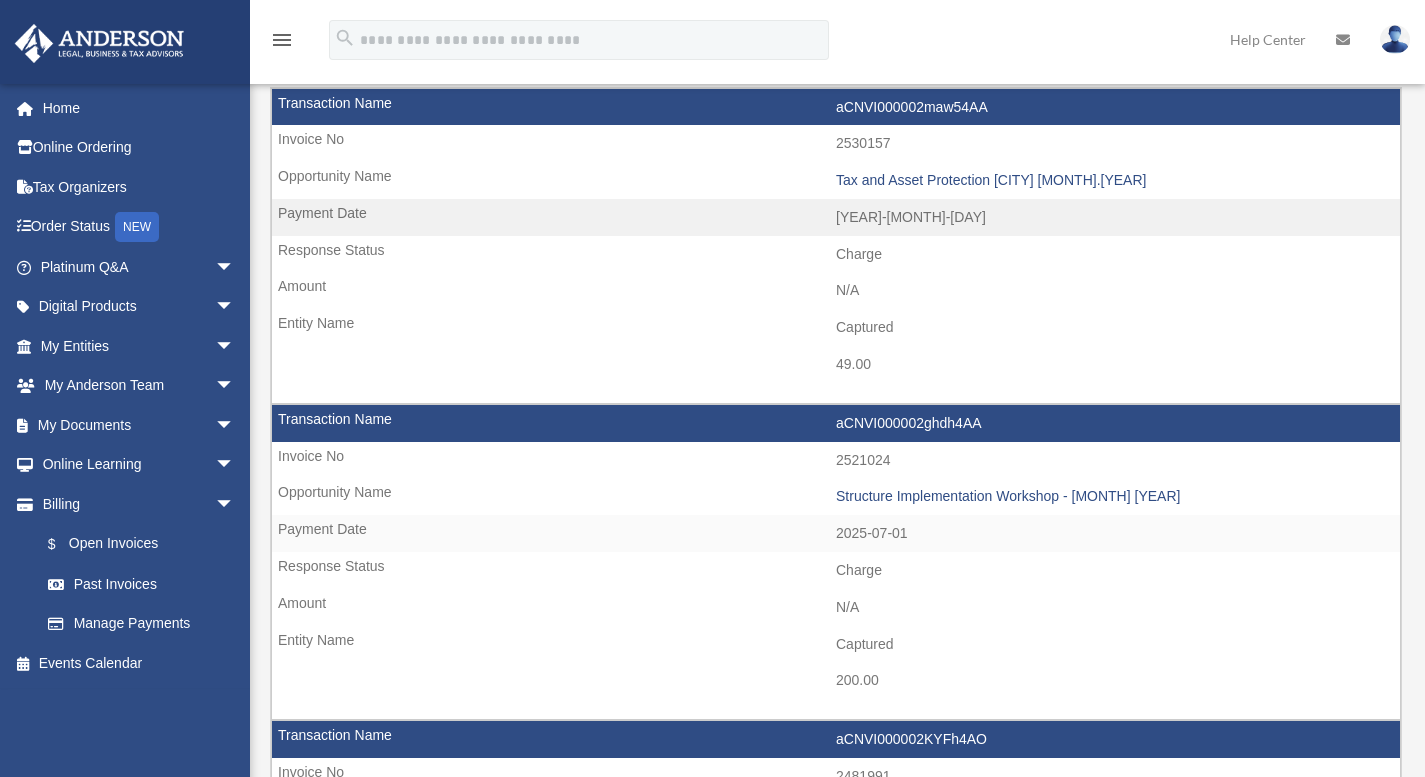 scroll, scrollTop: 159, scrollLeft: 0, axis: vertical 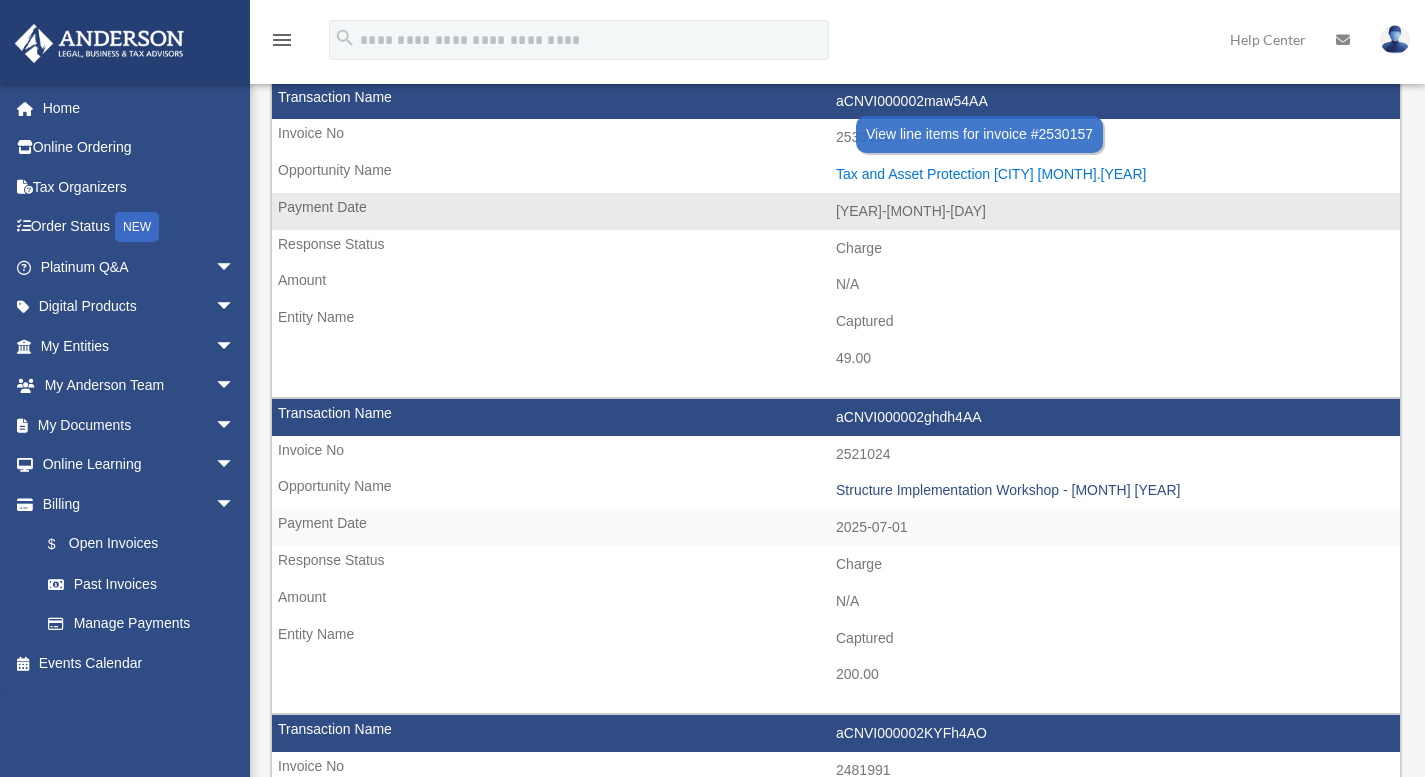 click on "Tax and Asset Protection Las Vegas 09.2025" at bounding box center (1113, 174) 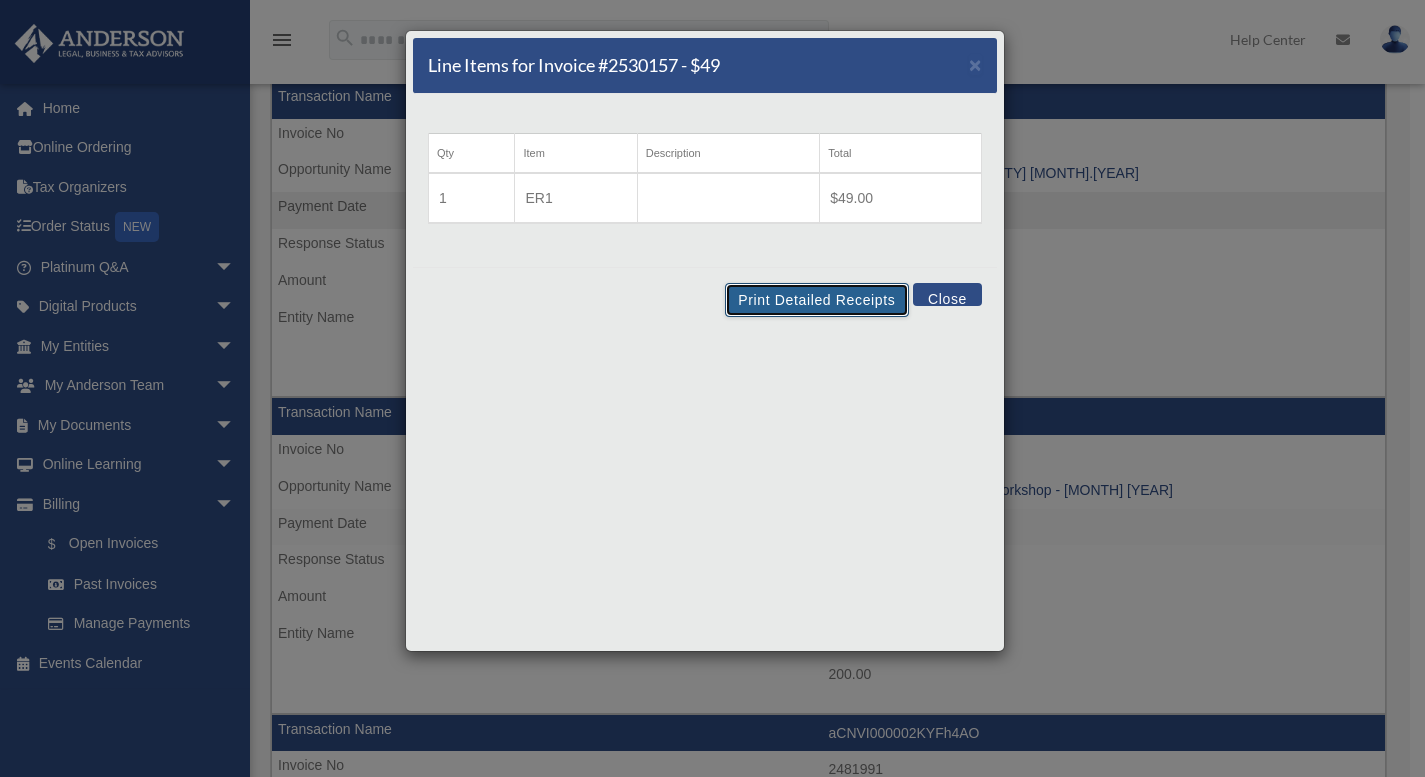 click on "Print Detailed Receipts" at bounding box center [816, 300] 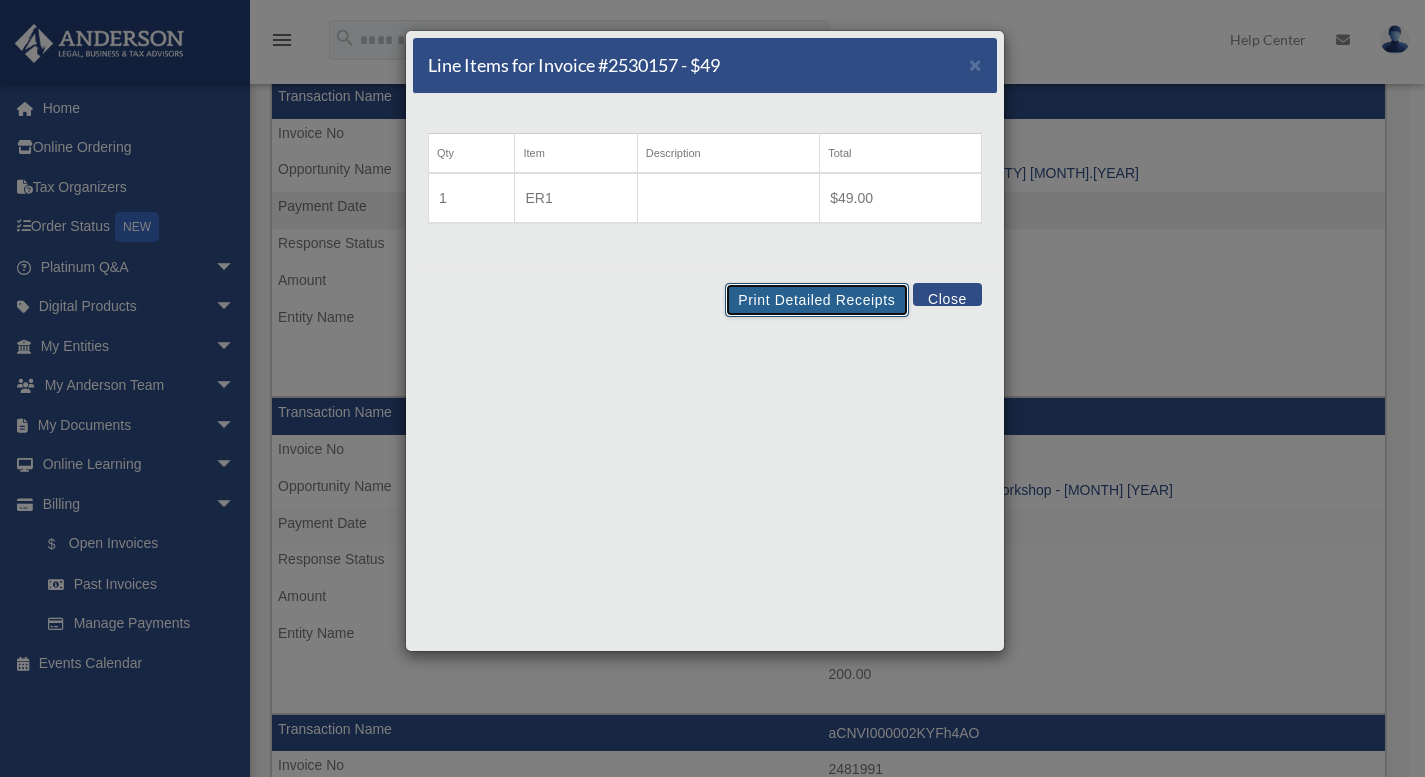 scroll, scrollTop: 160, scrollLeft: 0, axis: vertical 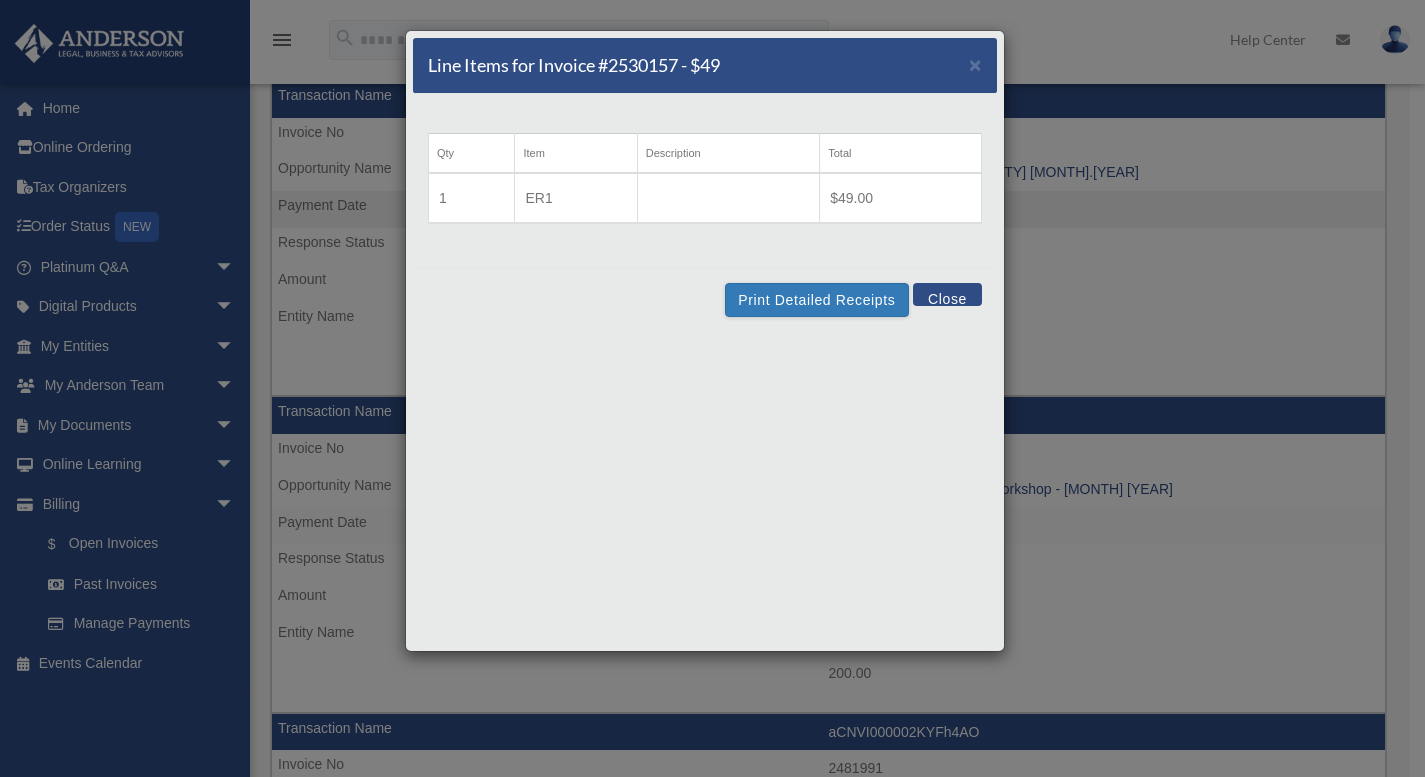 click on "Close" at bounding box center [947, 294] 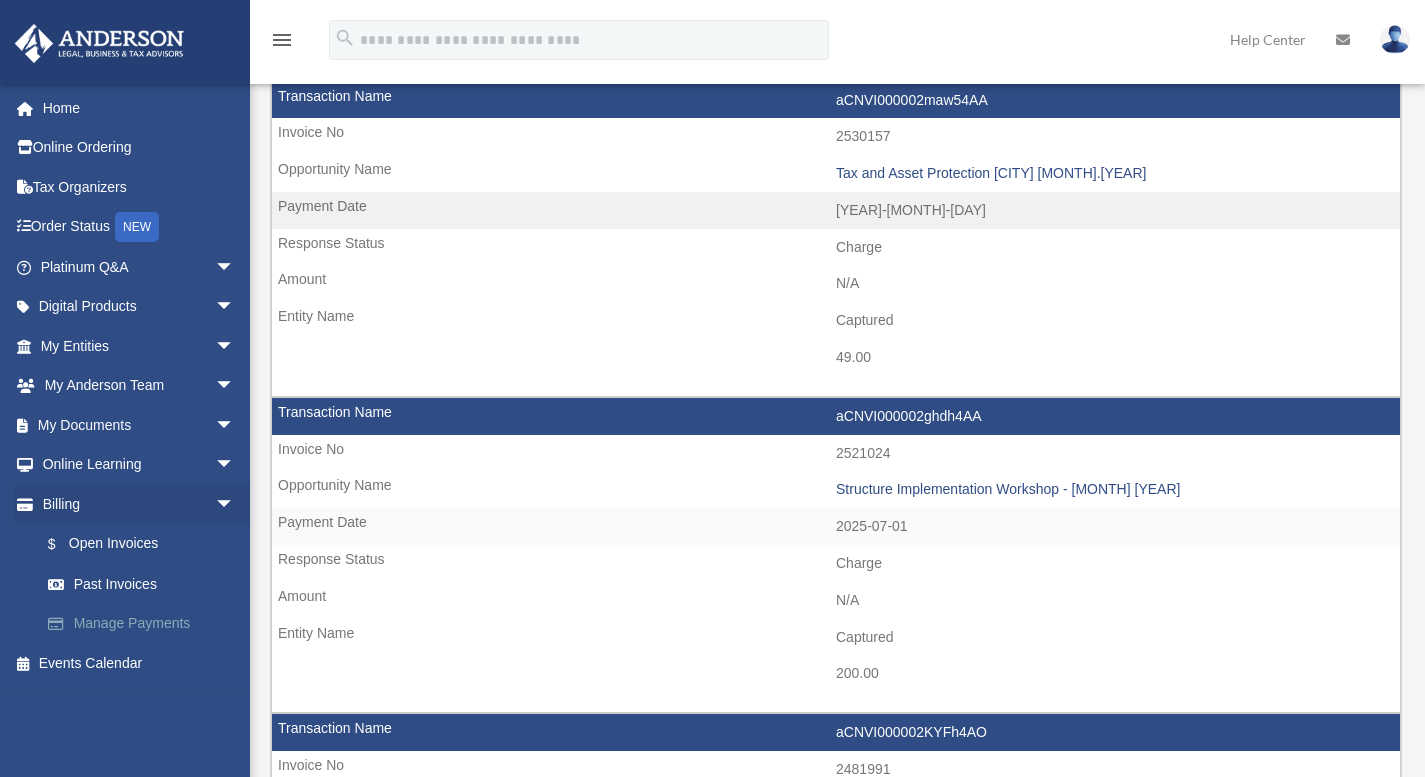 click on "Manage Payments" at bounding box center [146, 624] 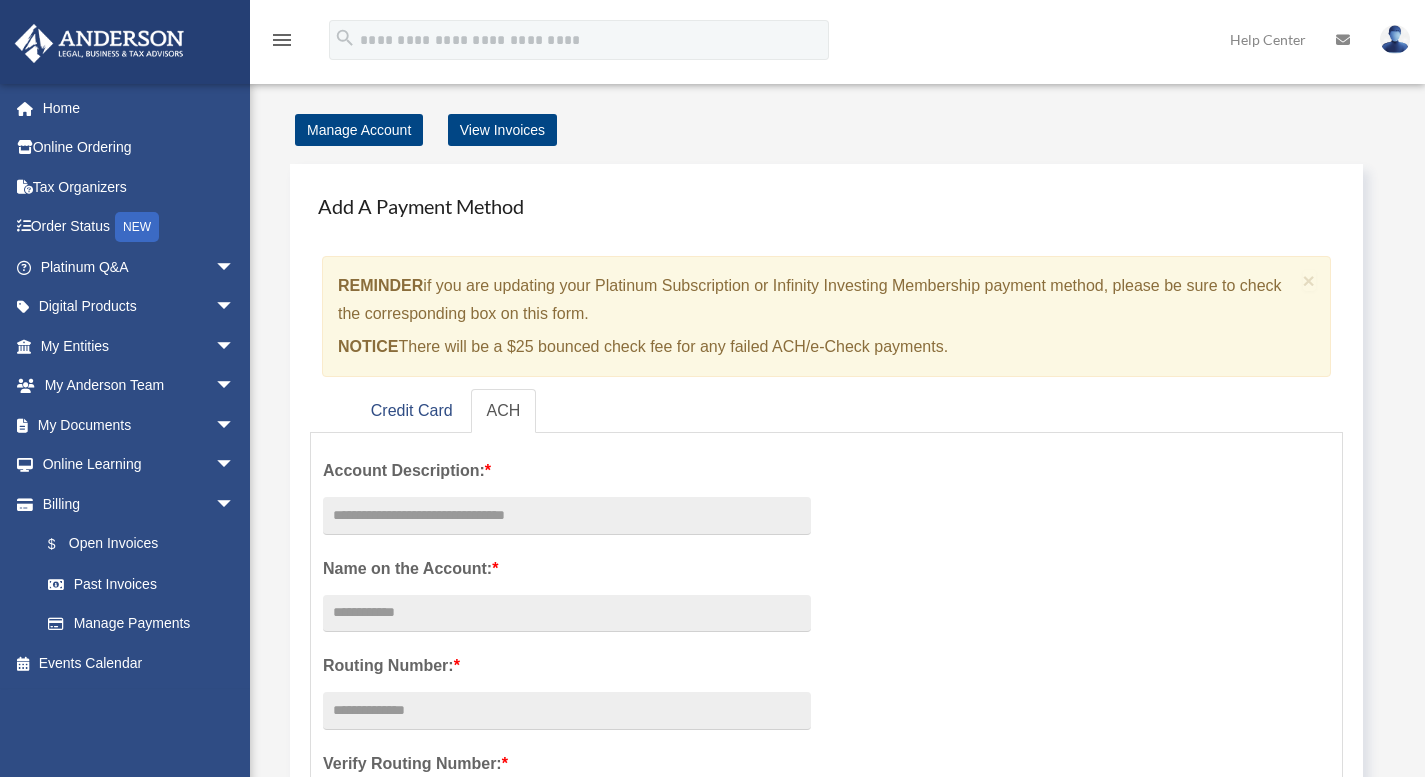 scroll, scrollTop: 0, scrollLeft: 0, axis: both 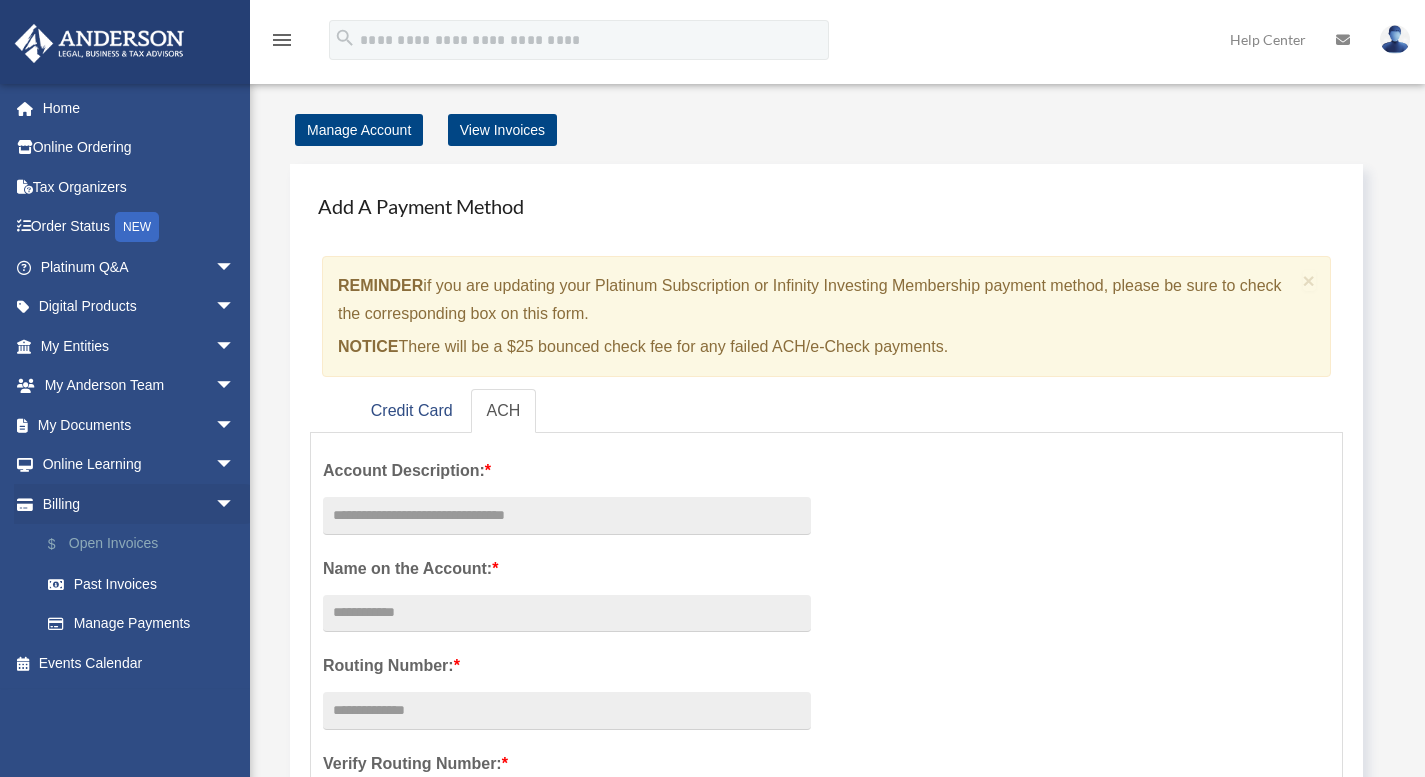 click on "$ Open Invoices" at bounding box center [146, 544] 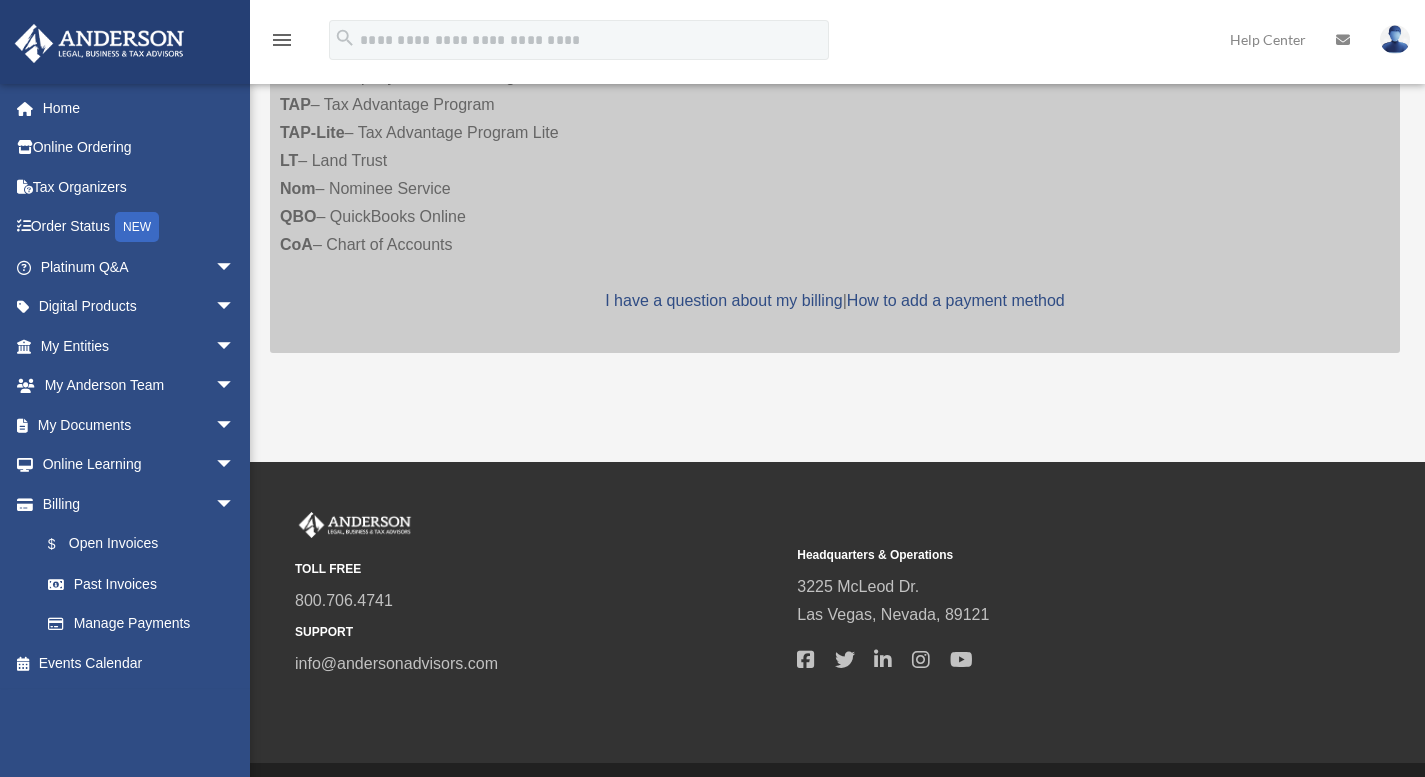 scroll, scrollTop: 502, scrollLeft: 0, axis: vertical 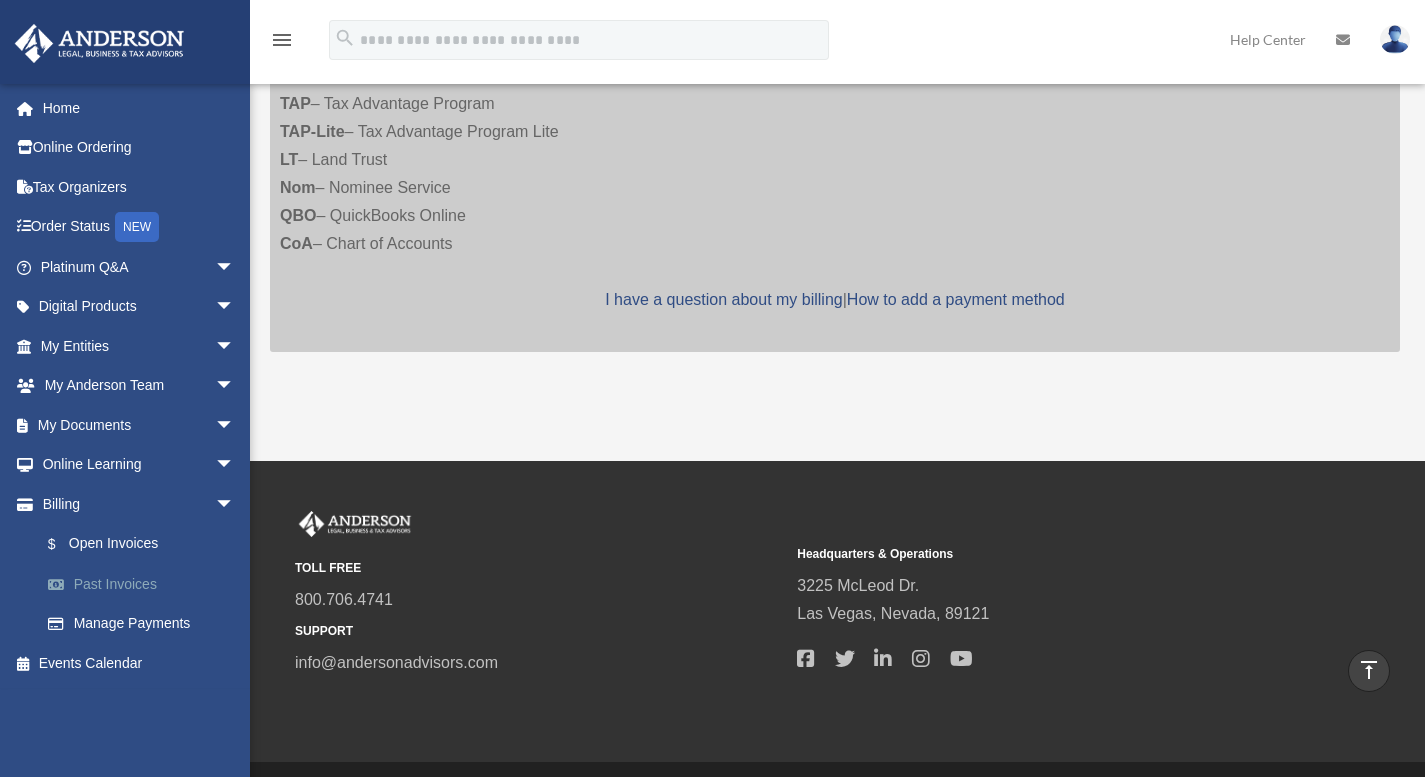 click on "Past Invoices" at bounding box center (146, 584) 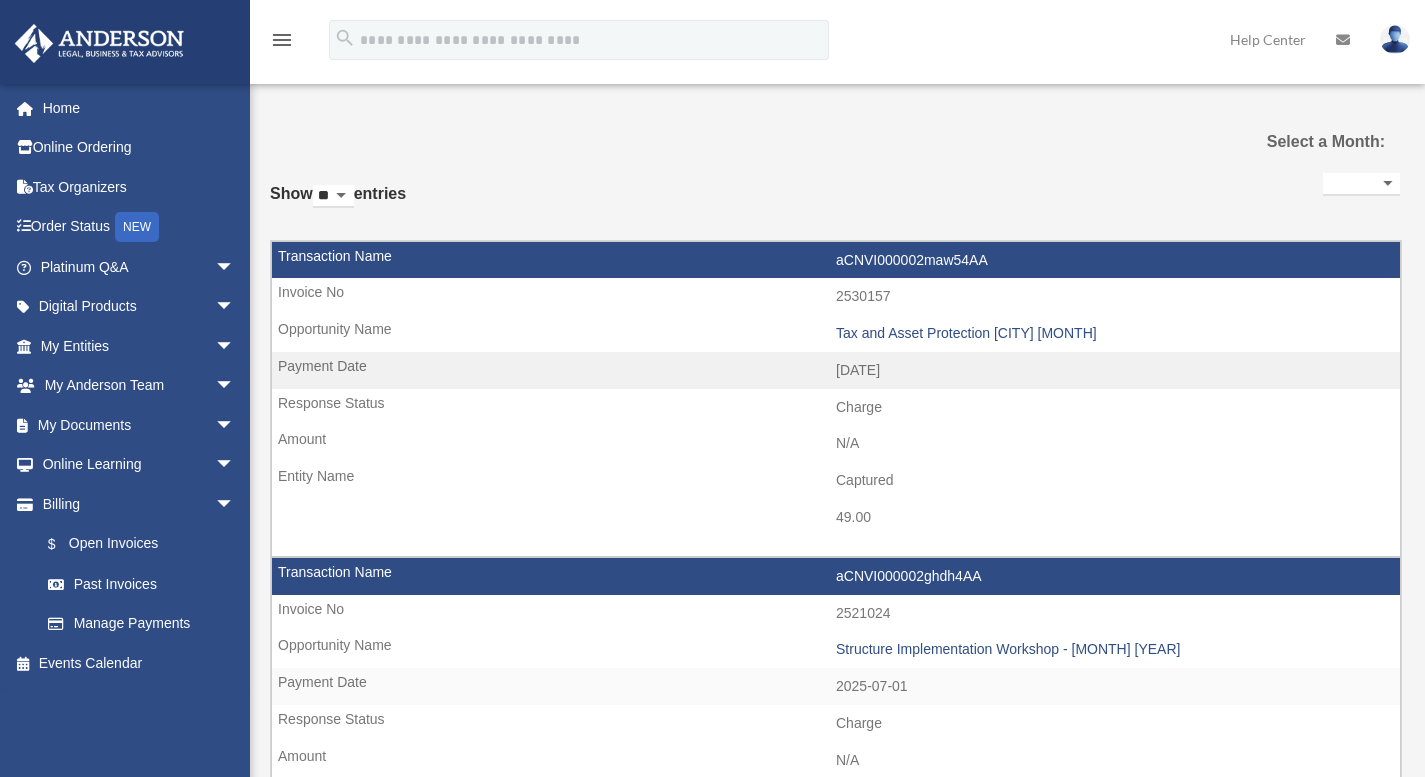 select 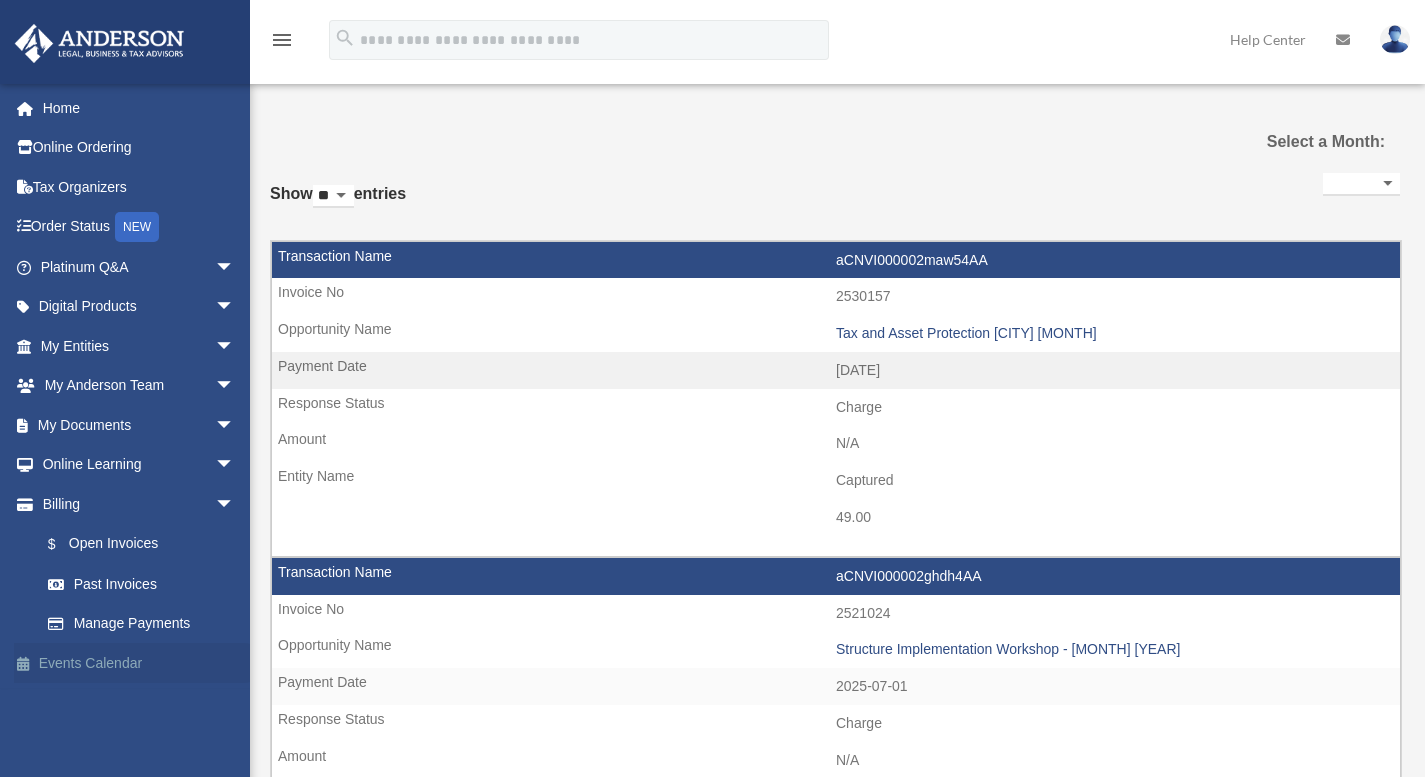 click on "Events Calendar" at bounding box center [139, 663] 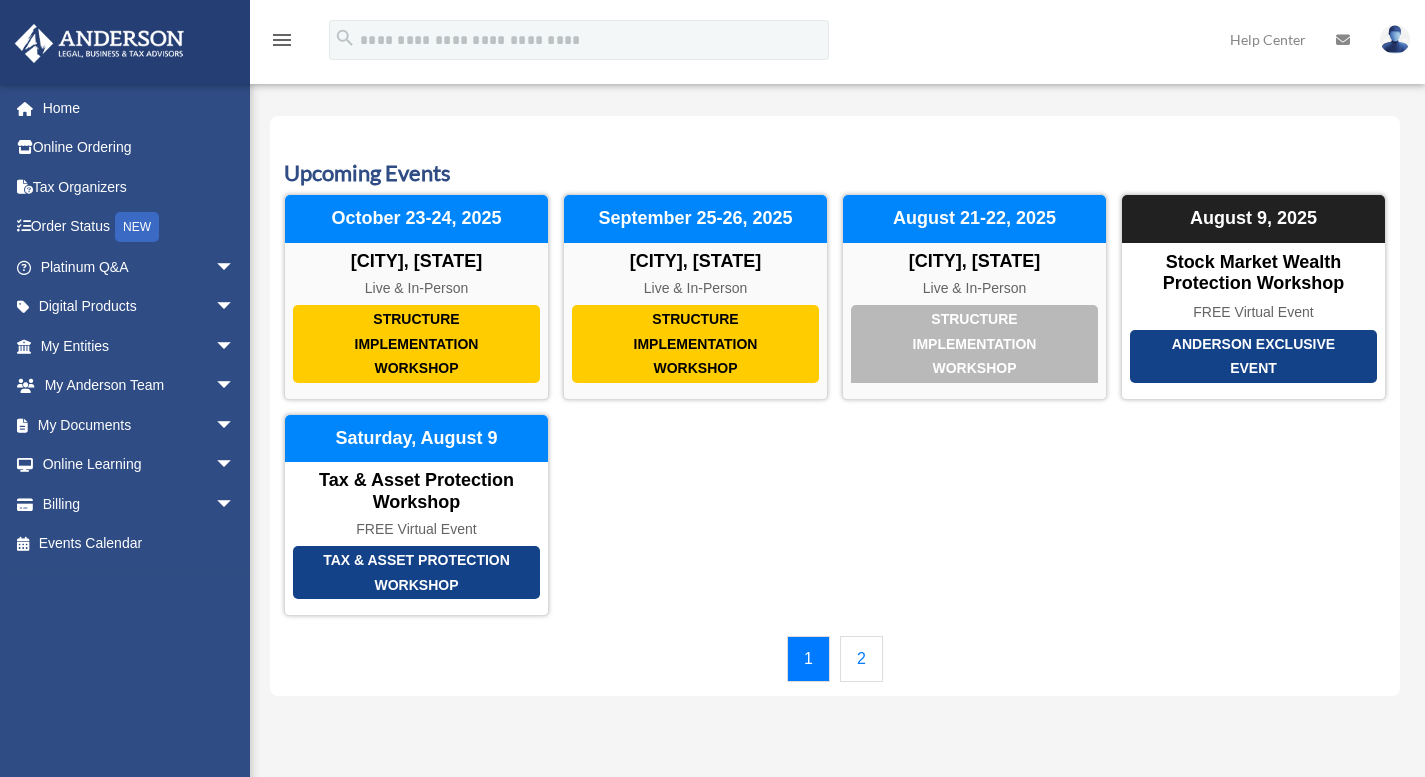 scroll, scrollTop: 0, scrollLeft: 0, axis: both 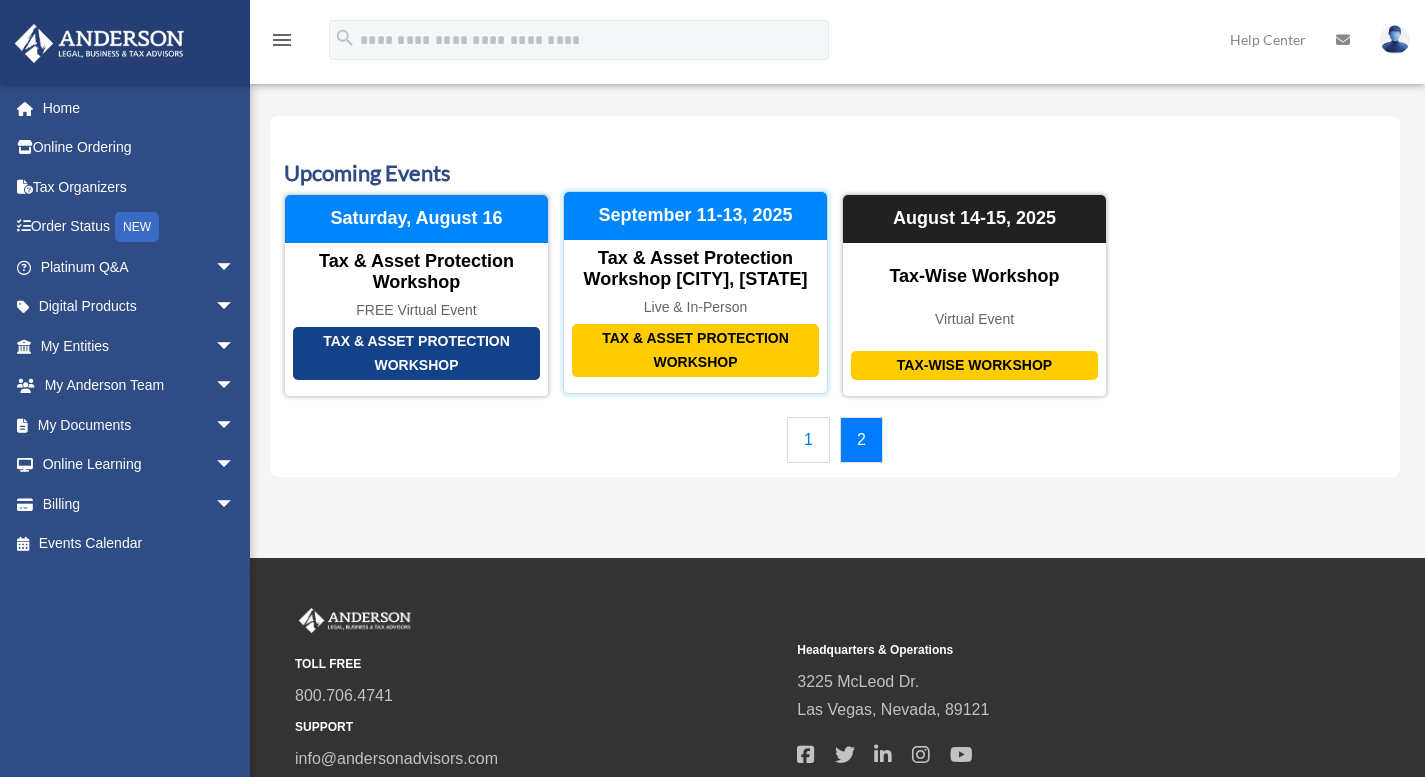 click on "Live & In-Person" at bounding box center (695, 307) 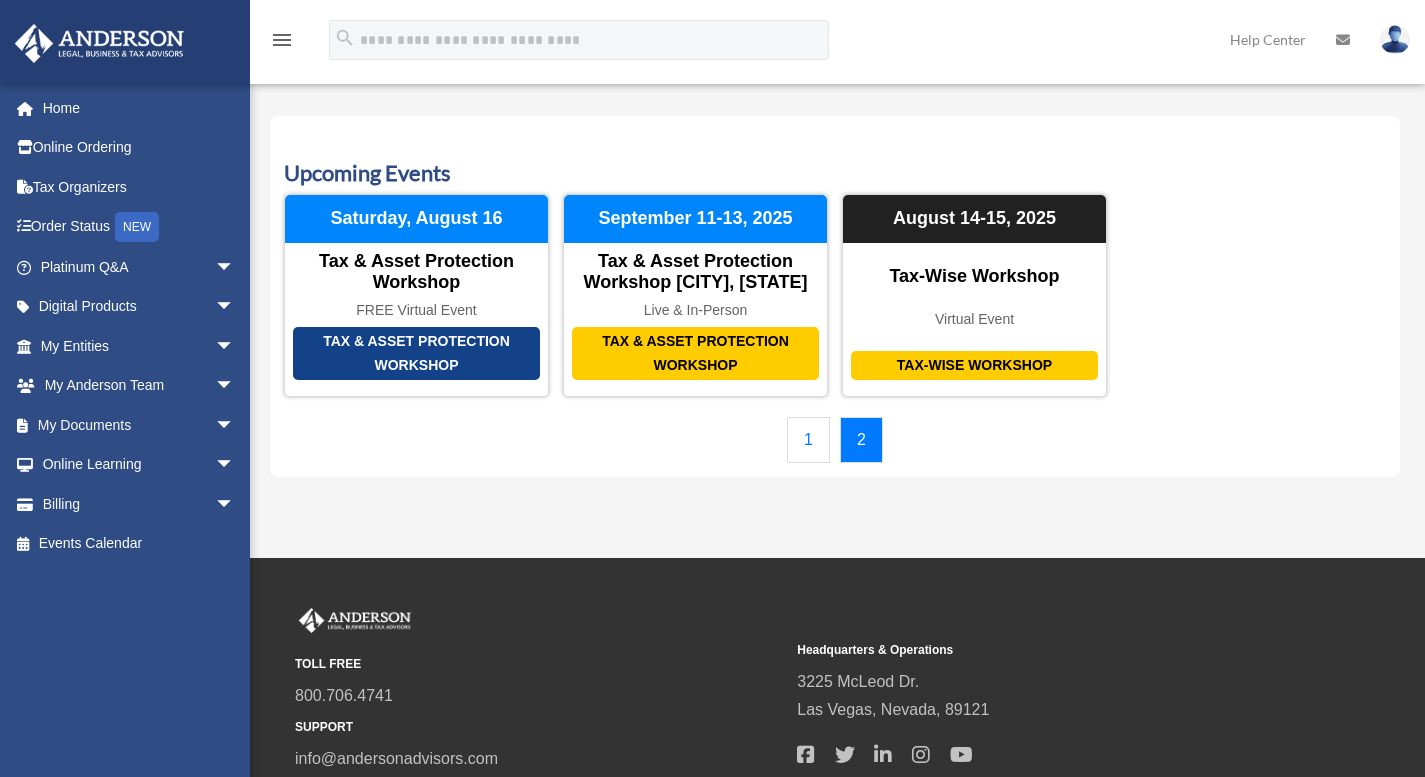 click at bounding box center [1395, 39] 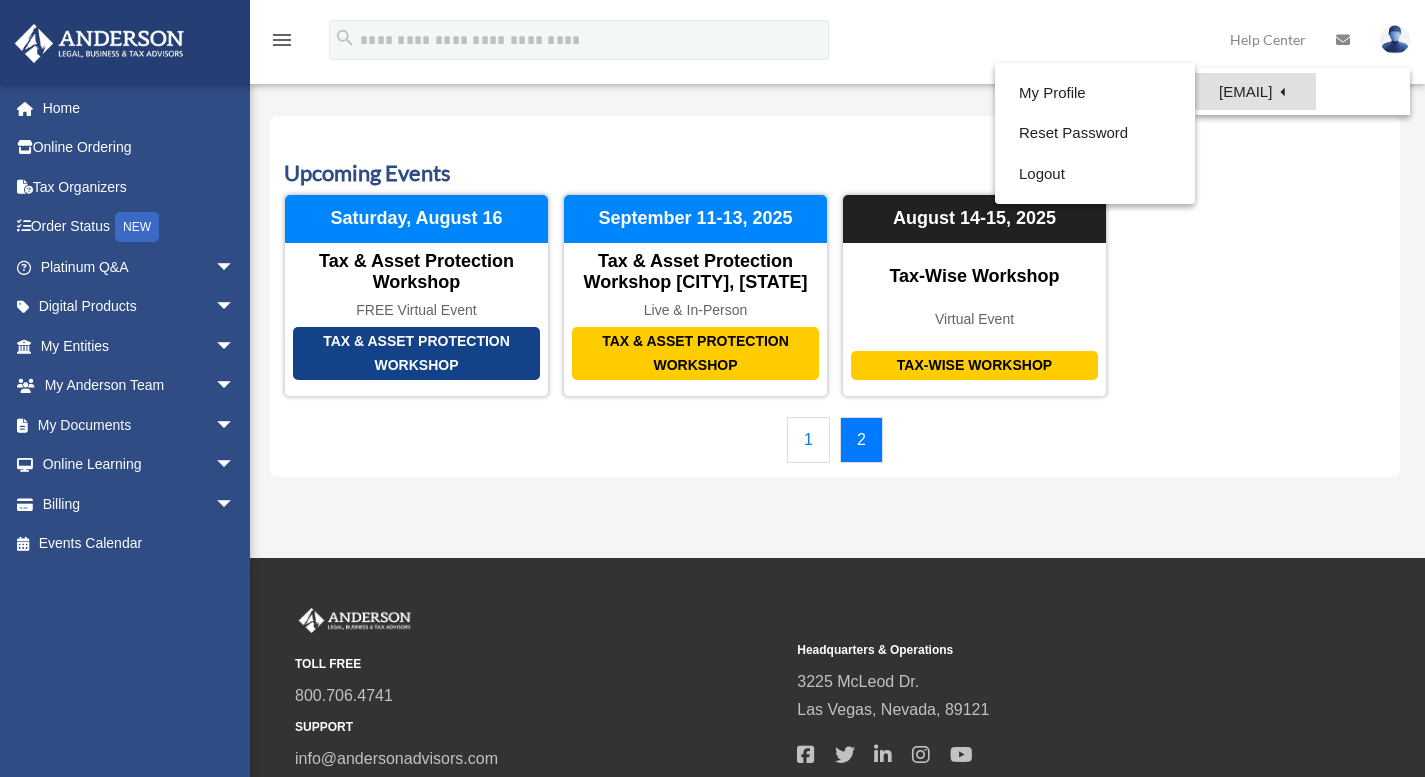 click on "[EMAIL]" at bounding box center (1255, 91) 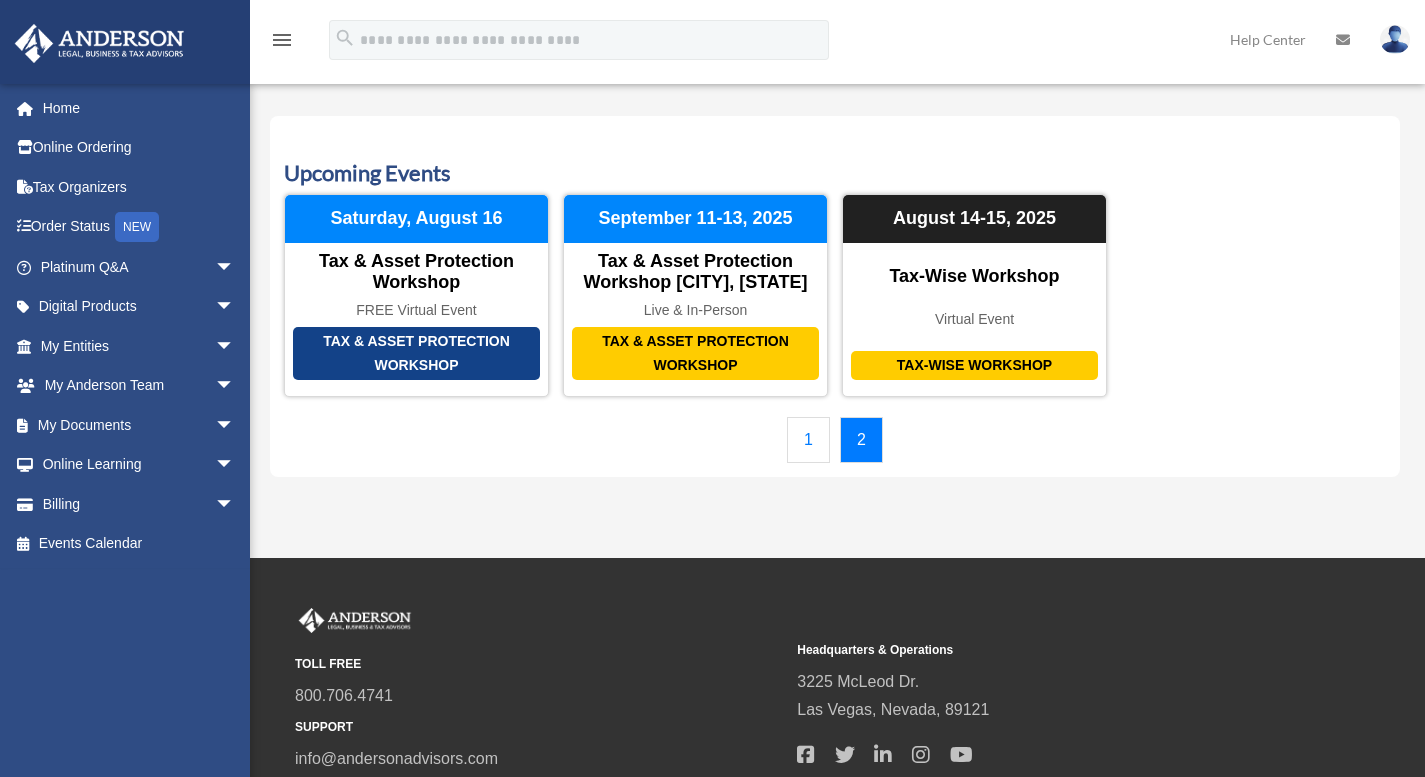 click on "Help Center" at bounding box center (1268, 39) 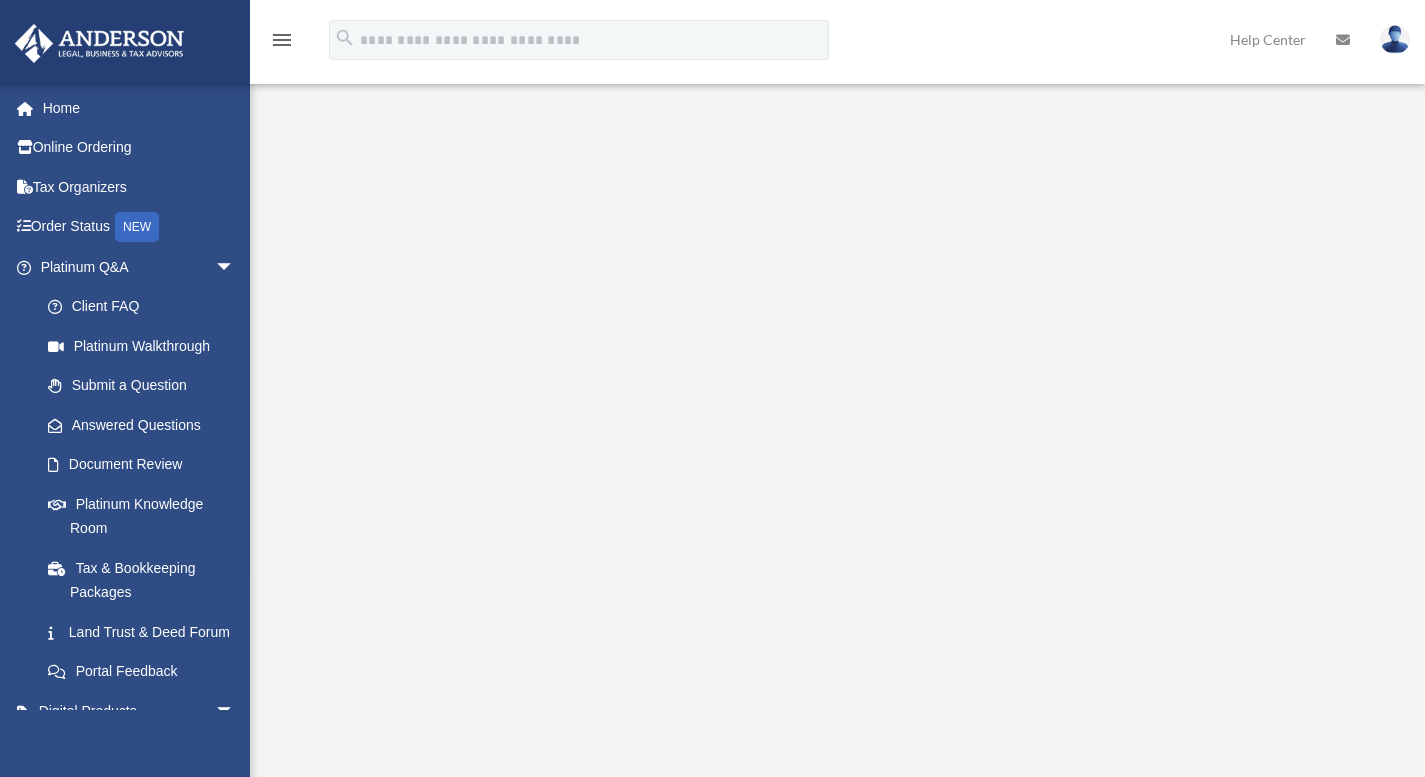 scroll, scrollTop: 0, scrollLeft: 0, axis: both 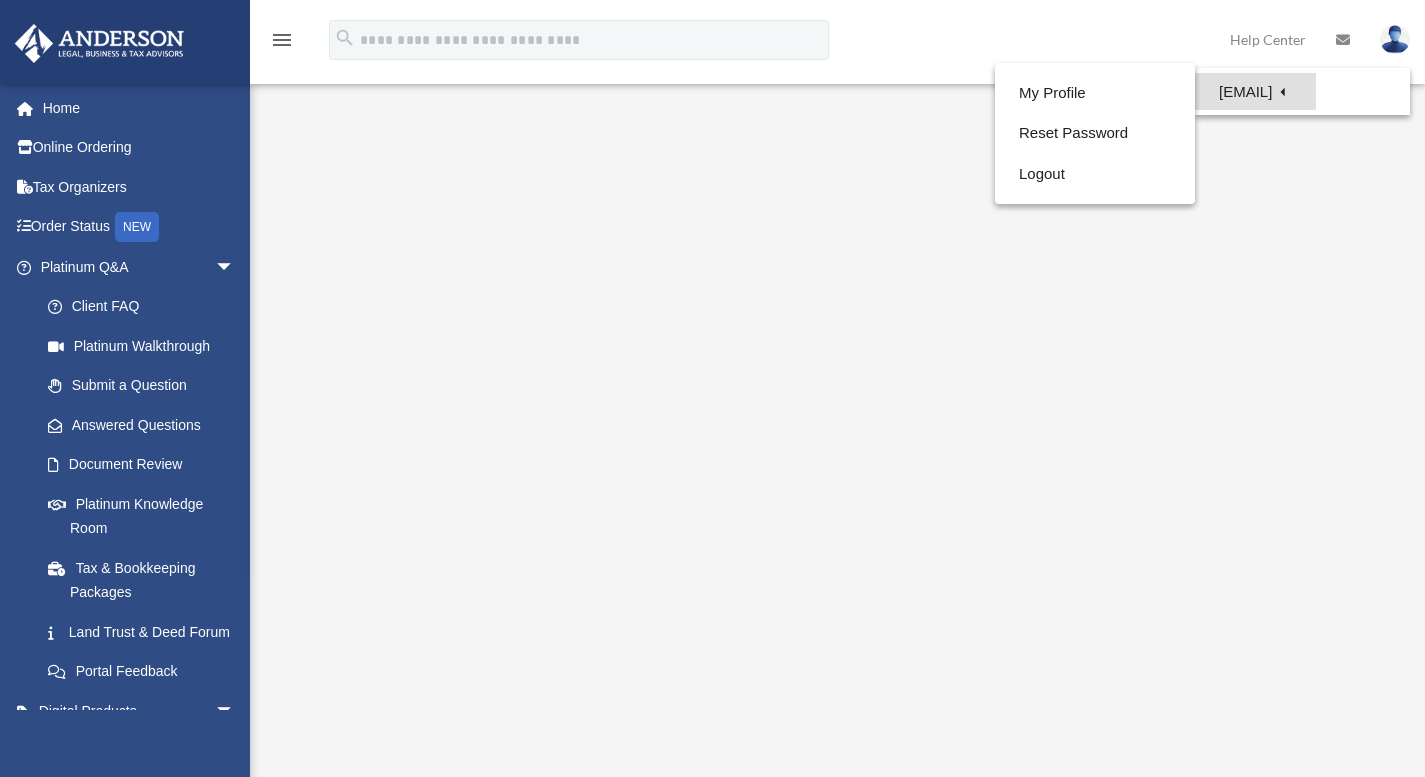 click on "[EMAIL]" at bounding box center [1255, 91] 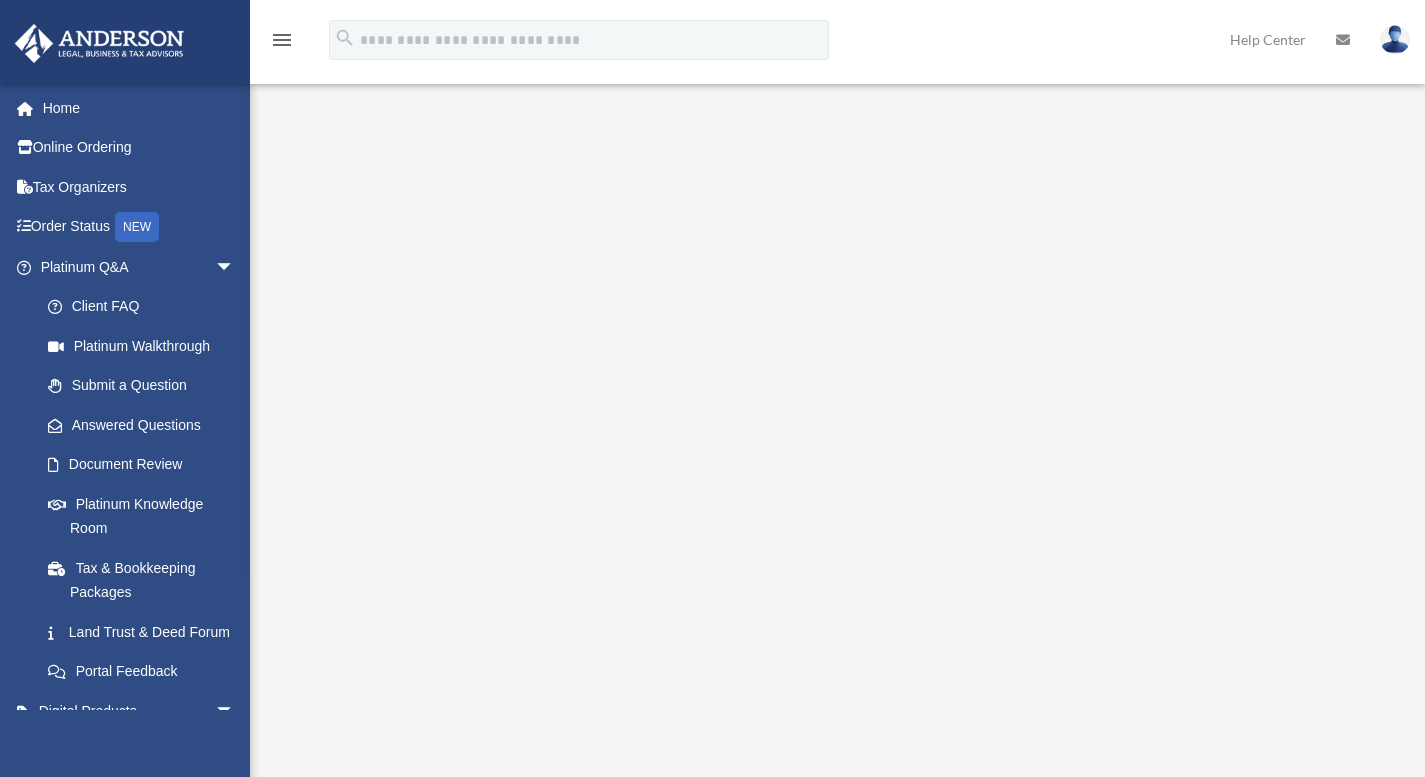 click on "Platinum Walkthrough
date_range
Published on 			 Last updated [DATE] [DATE]  by  [USERNAME]
[USERNAME]
Anderson Advisors Platinum Portal
https://platinumportal.andersonadvisors.com/wp-content/uploads/2021/01/aba-253-logo-white.png
<span data-mce-type="bookmark" style="display: inline-block; width: 0px; overflow: hidden; line-height: 0;" class="mce_SELRES_start"></span>" at bounding box center [835, 450] 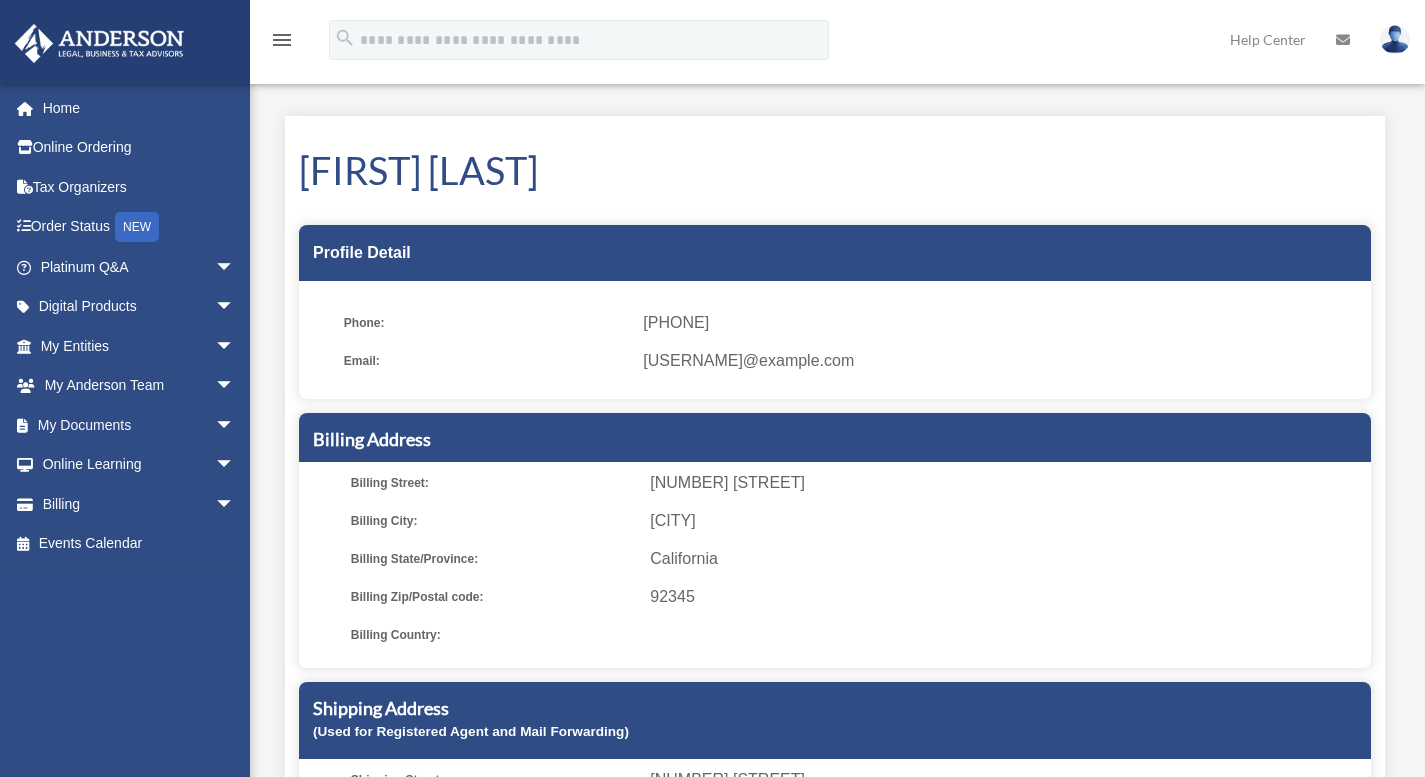 scroll, scrollTop: 0, scrollLeft: 0, axis: both 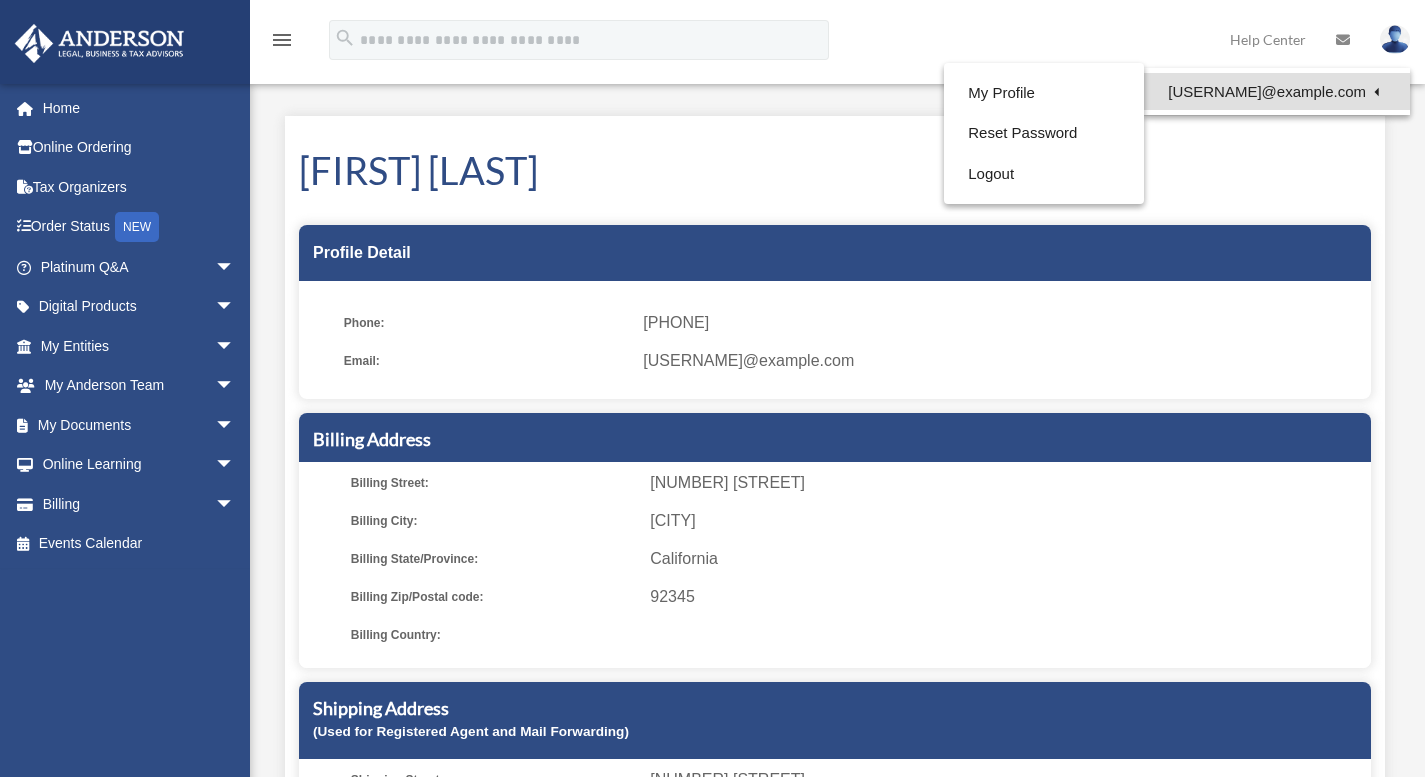 click on "[EMAIL]" at bounding box center [1277, 91] 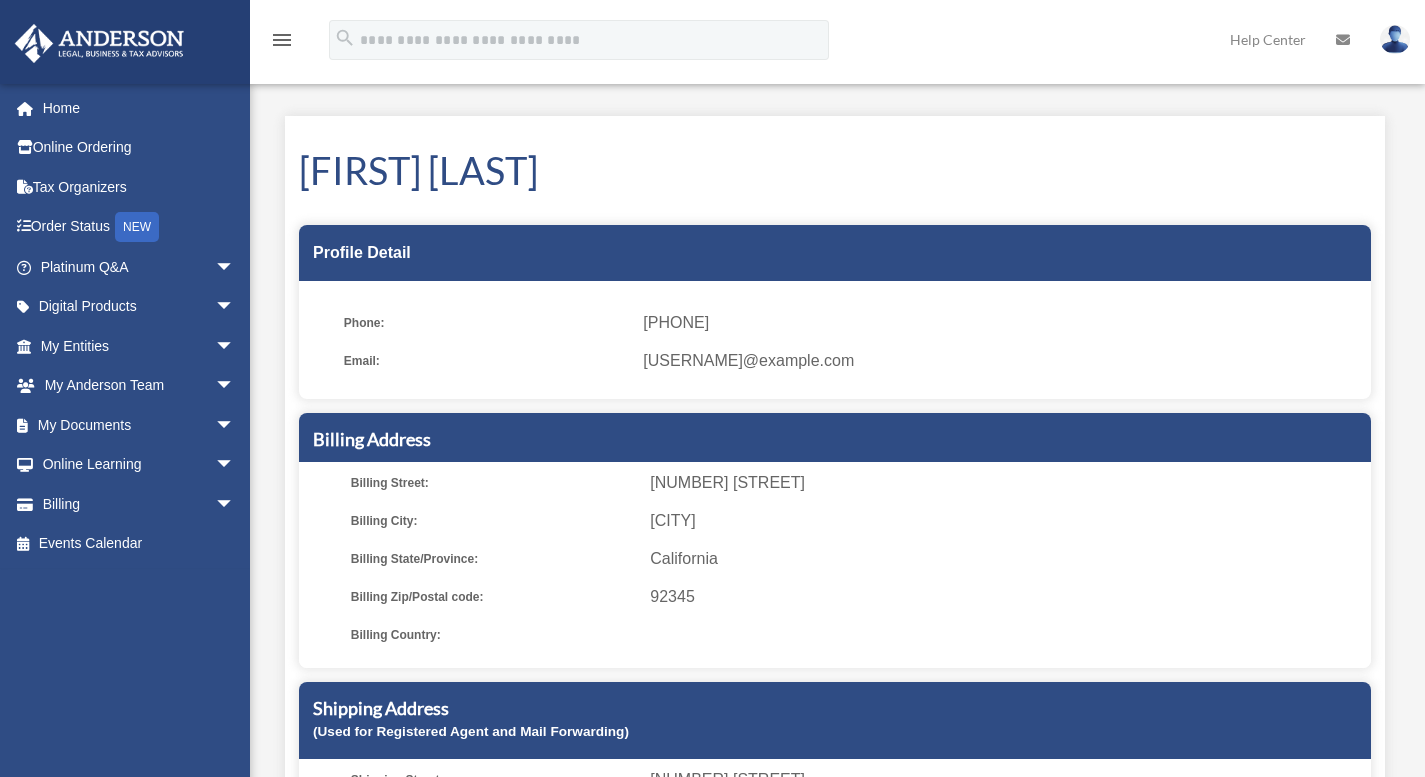 click on "Help Center" at bounding box center [1268, 39] 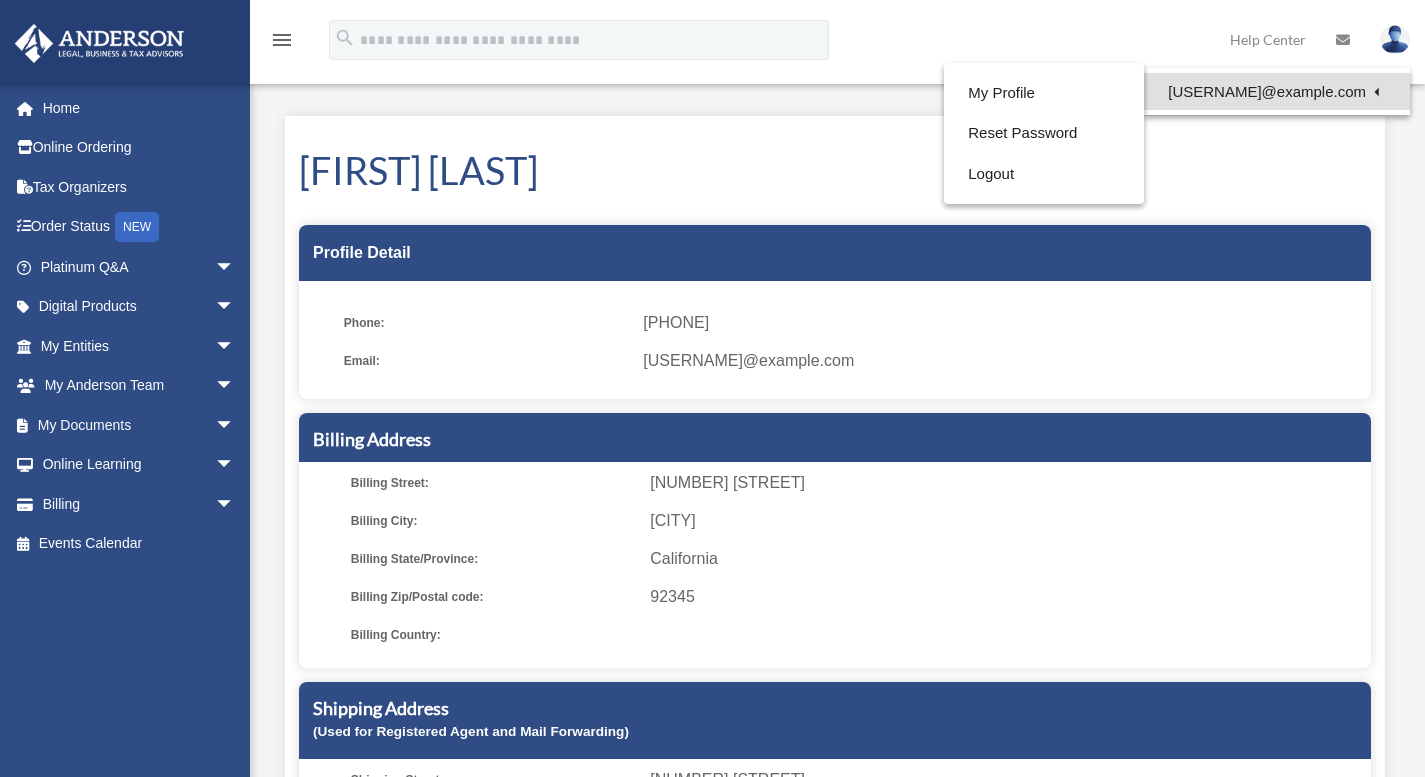click on "[EMAIL]" at bounding box center [1277, 91] 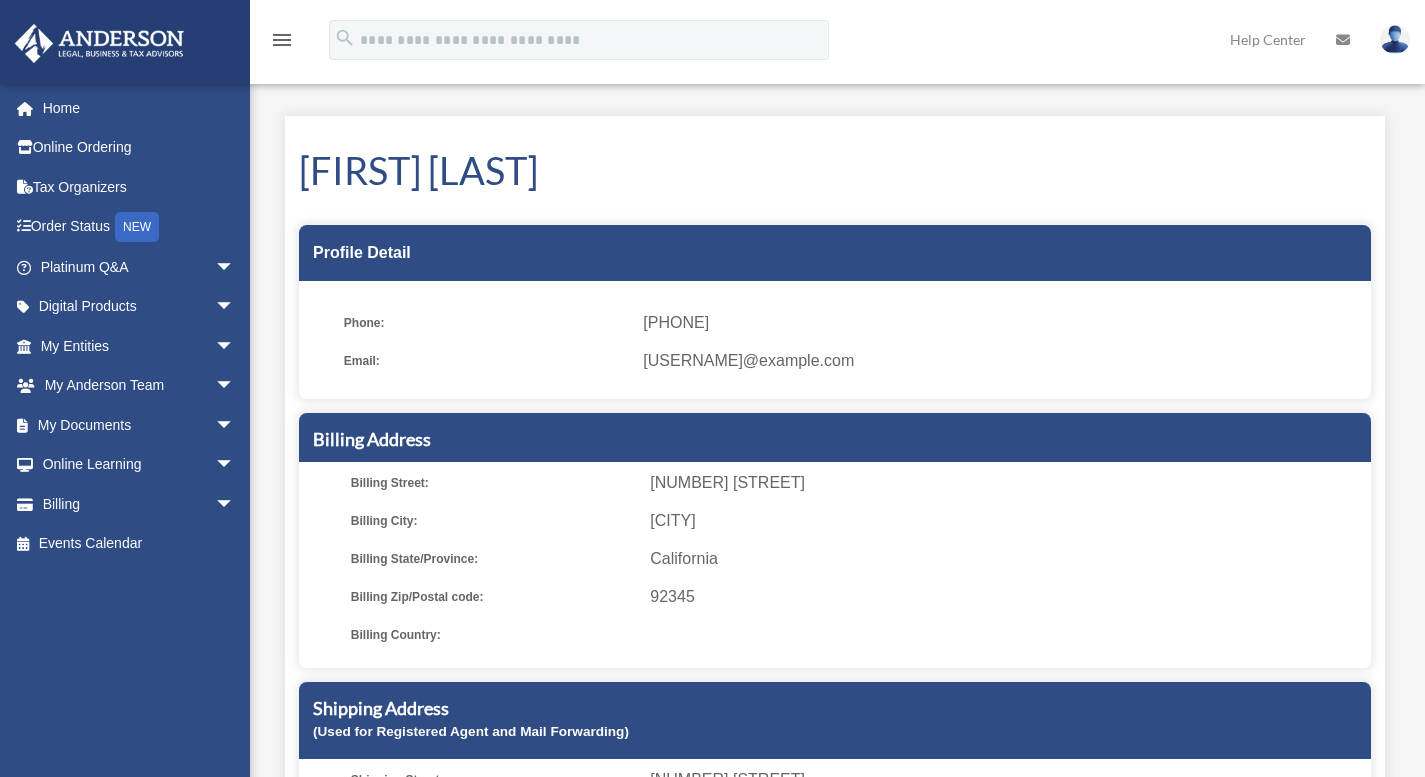 click at bounding box center (1395, 39) 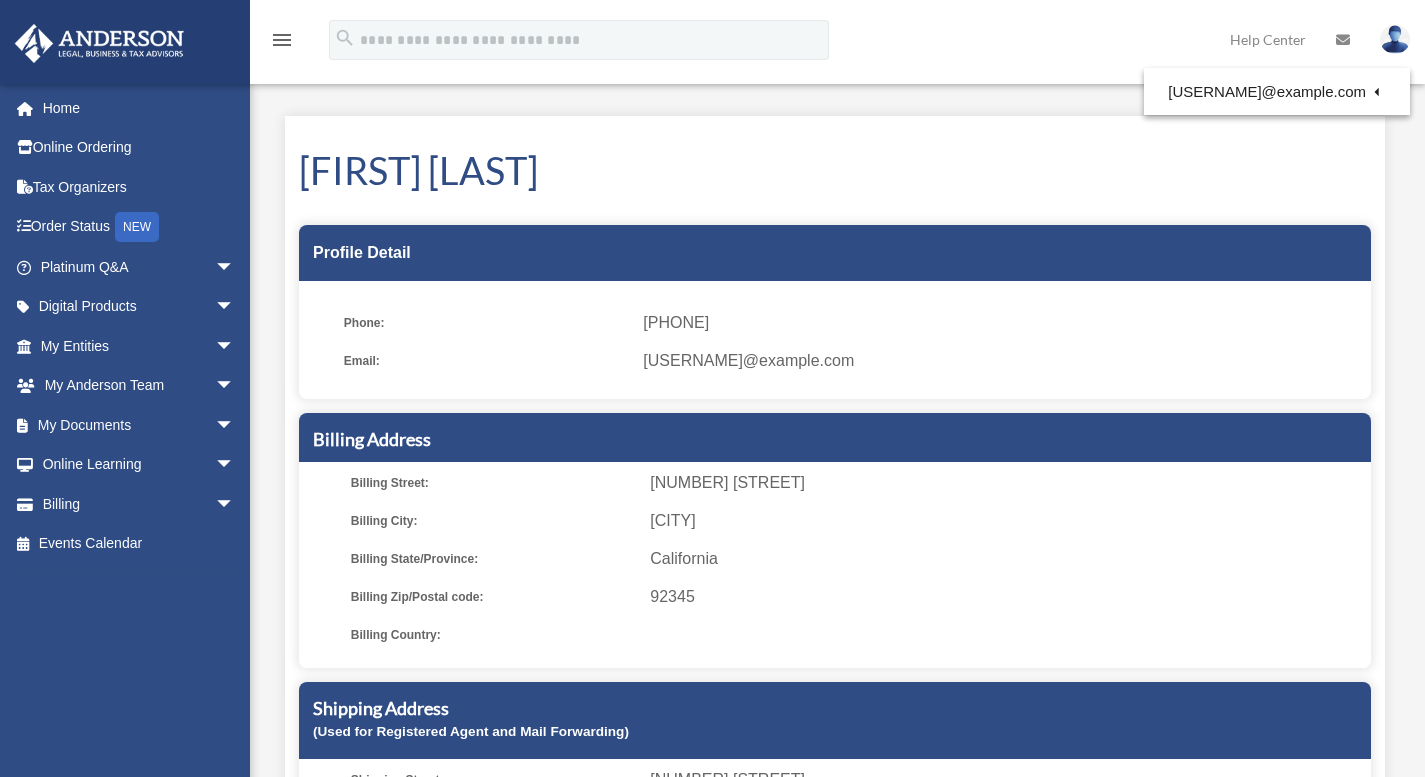 click at bounding box center [1395, 39] 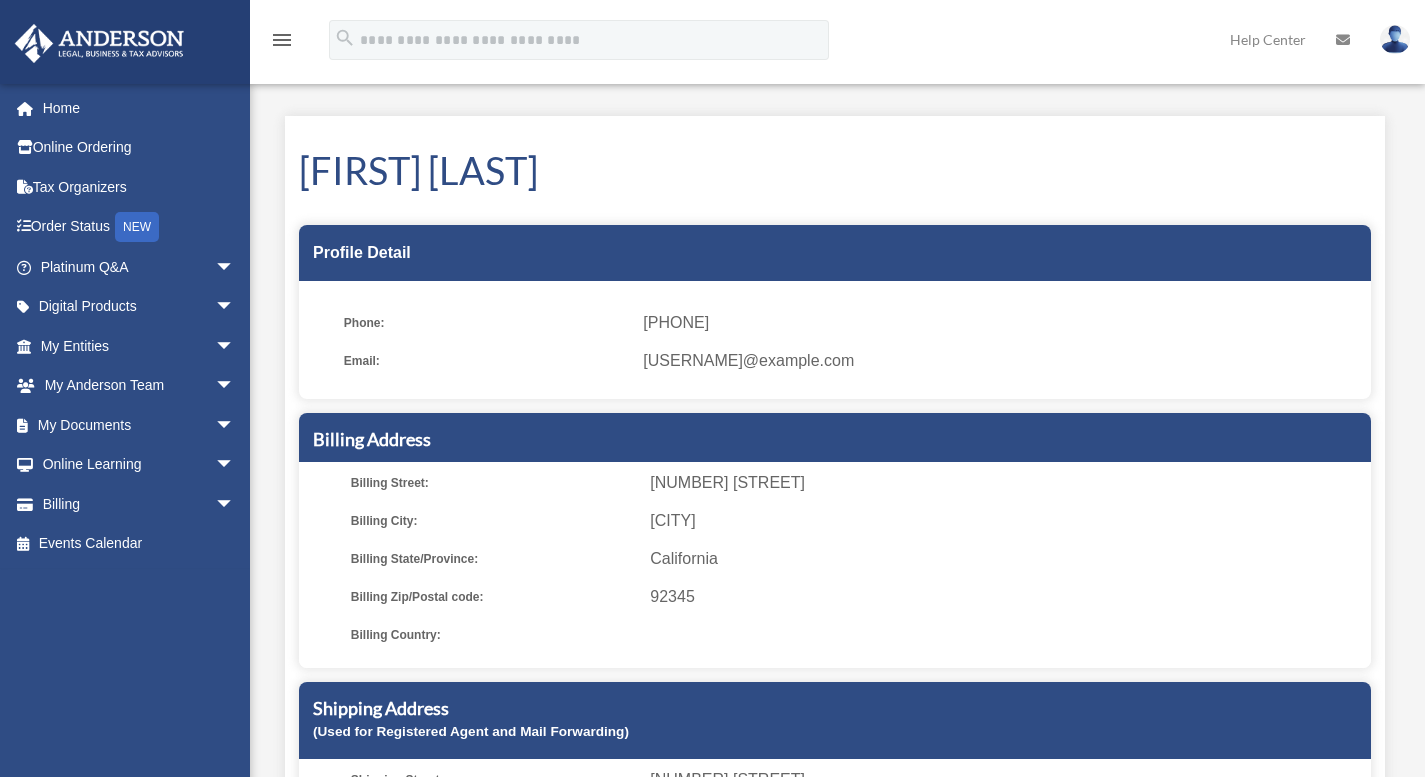 click at bounding box center (1395, 39) 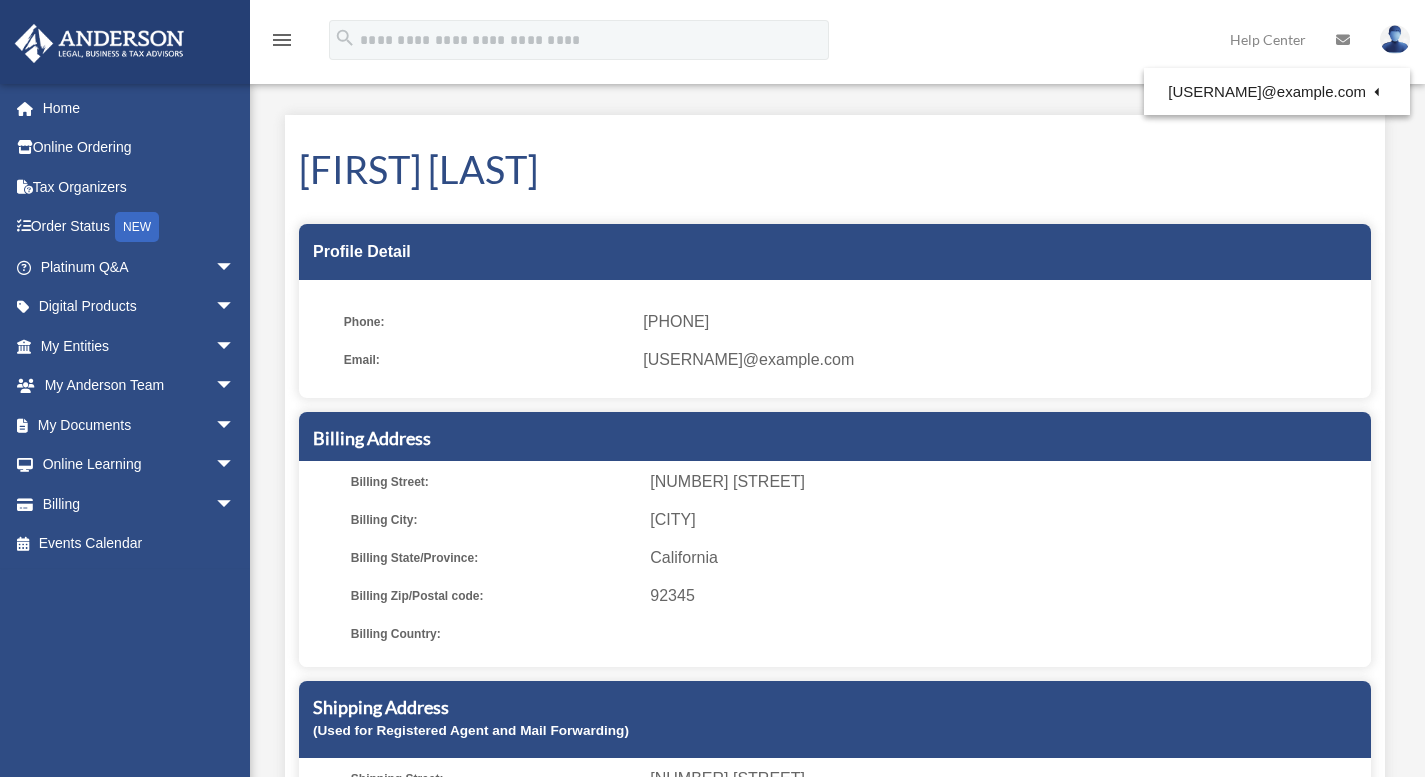 scroll, scrollTop: 0, scrollLeft: 0, axis: both 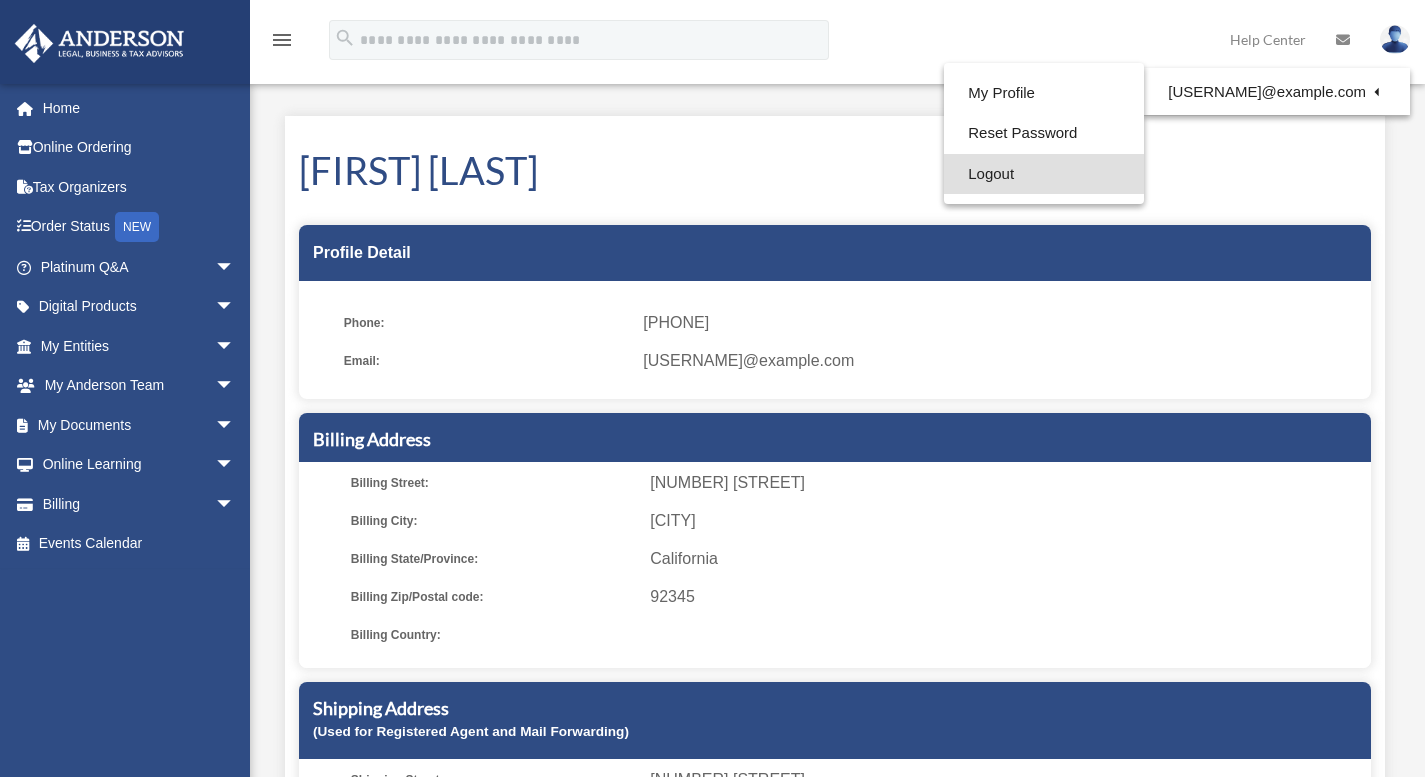 click on "Logout" at bounding box center (1044, 174) 